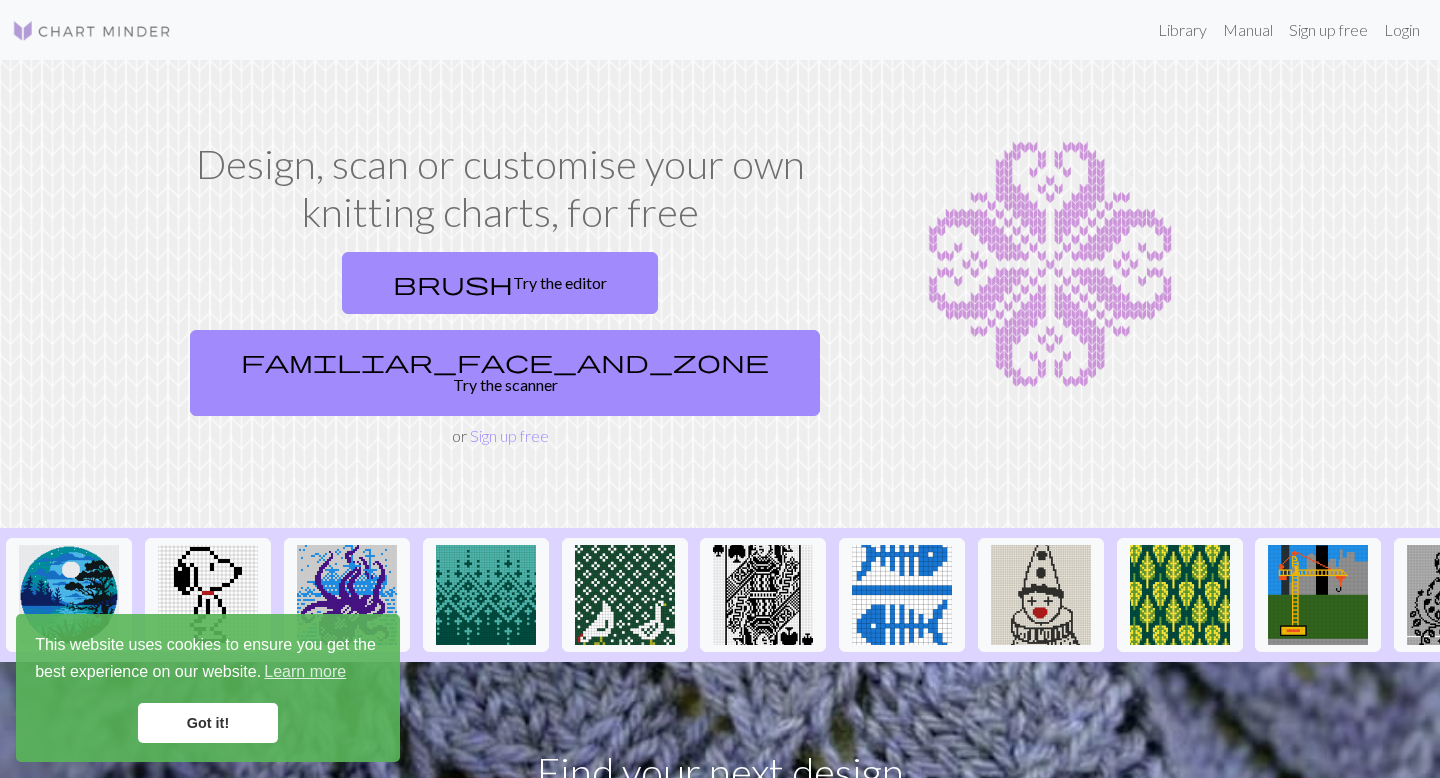 scroll, scrollTop: 0, scrollLeft: 0, axis: both 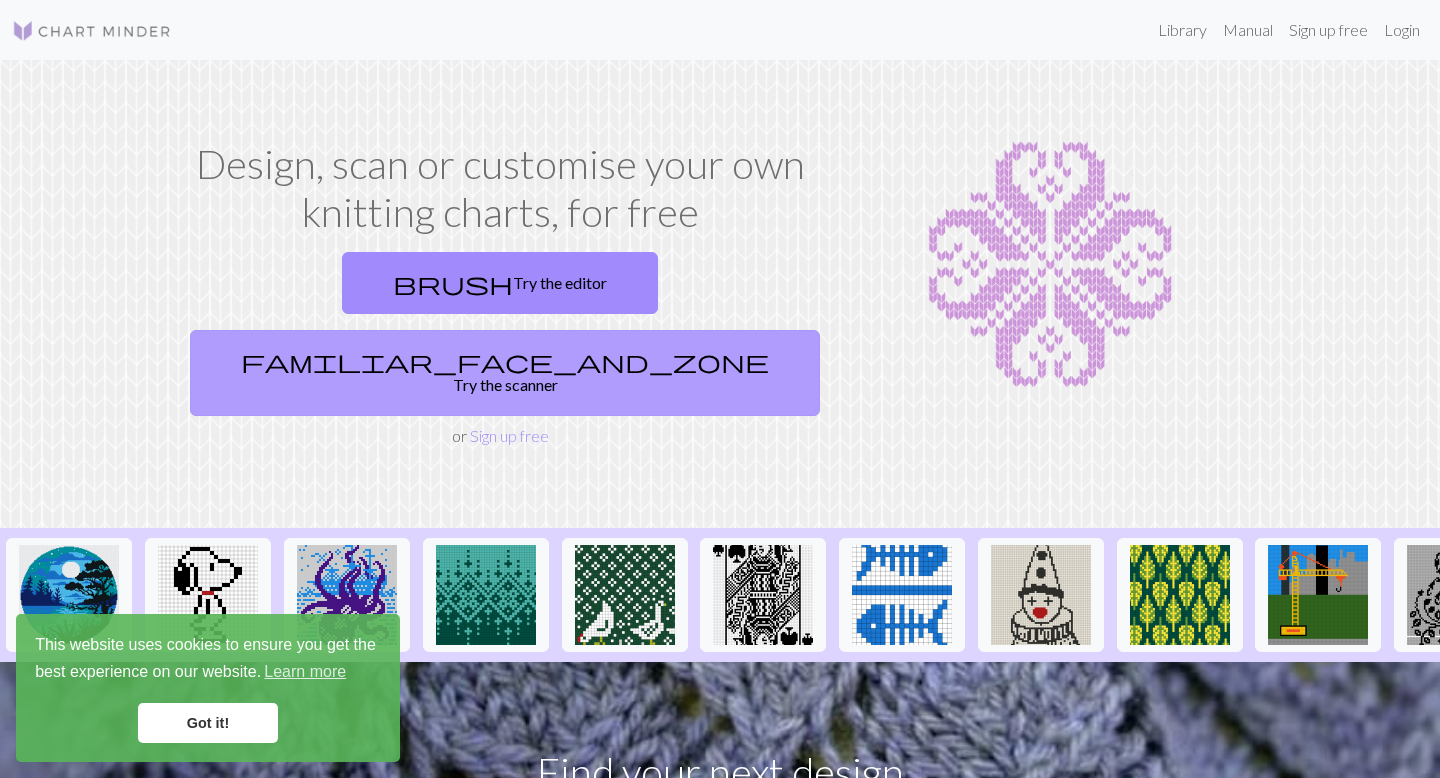 click on "familiar_face_and_zone  Try the scanner" at bounding box center (505, 373) 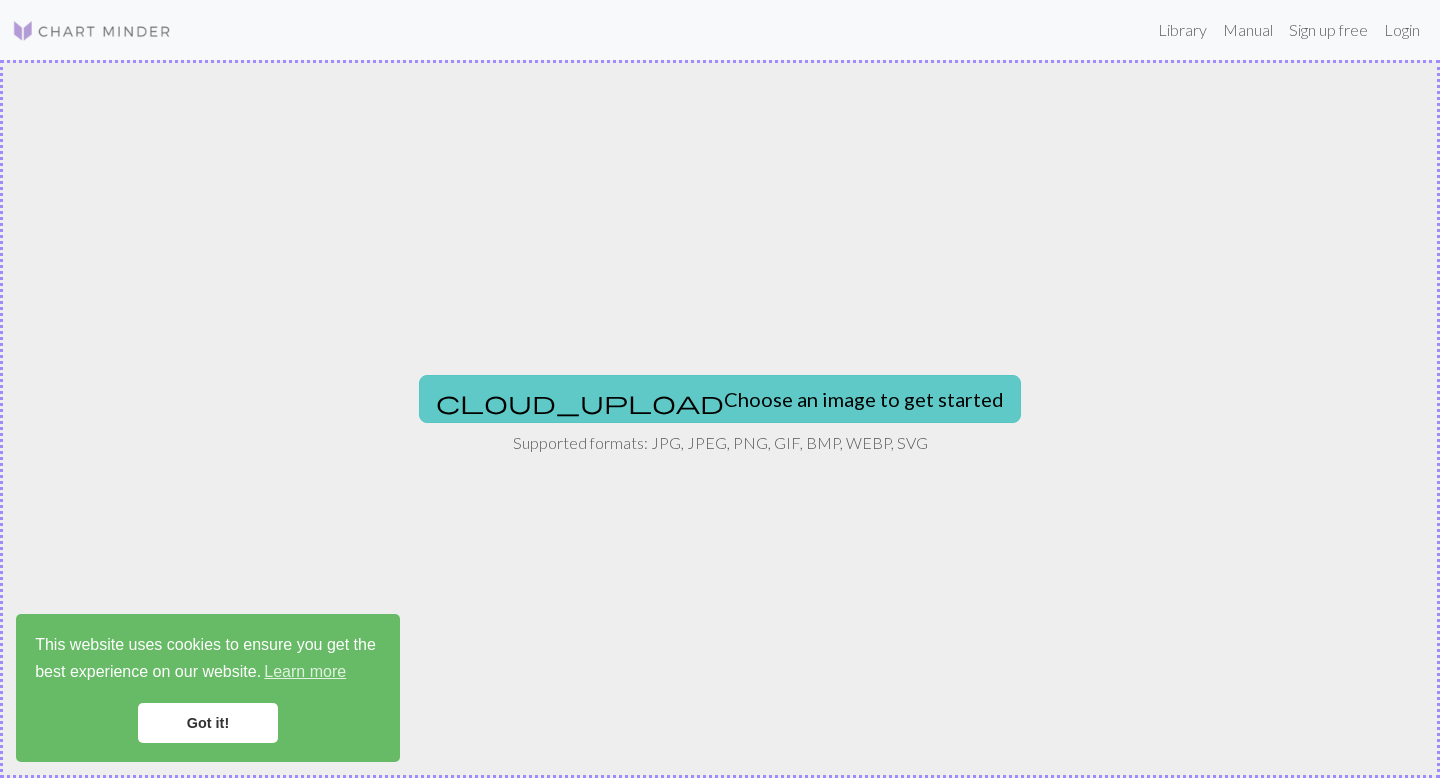 click on "cloud_upload  Choose an image to get started" at bounding box center (720, 399) 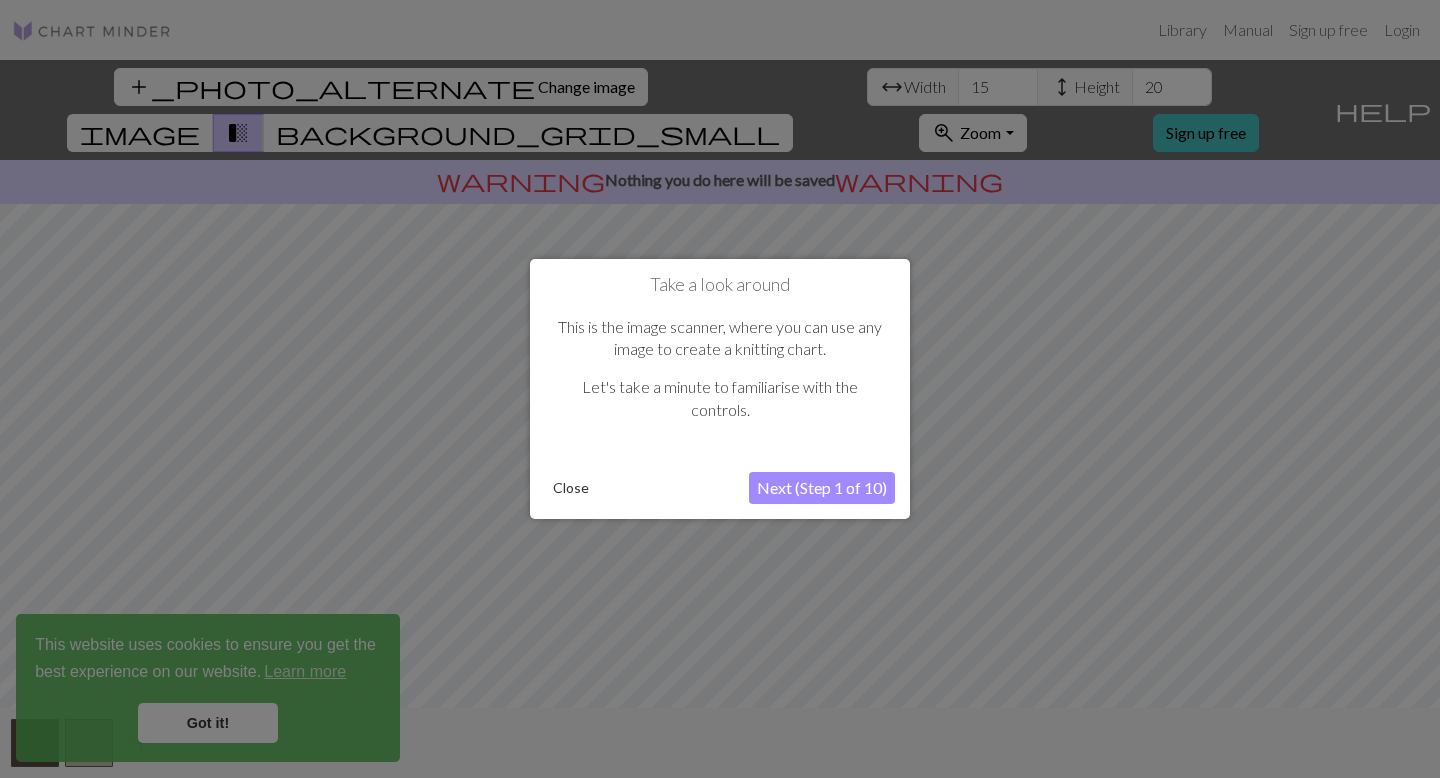 click on "Next (Step 1 of 10)" at bounding box center [822, 488] 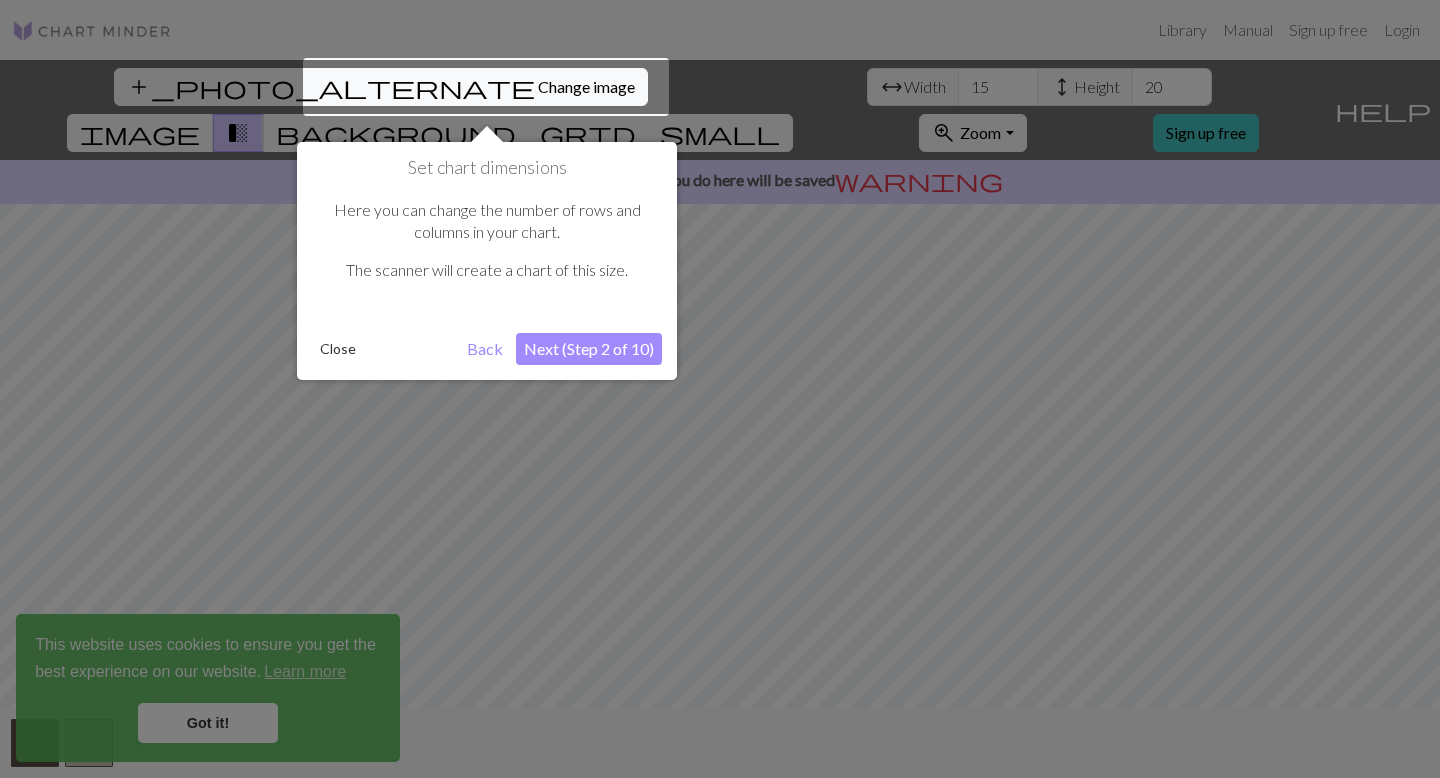click on "Next (Step 2 of 10)" at bounding box center (589, 349) 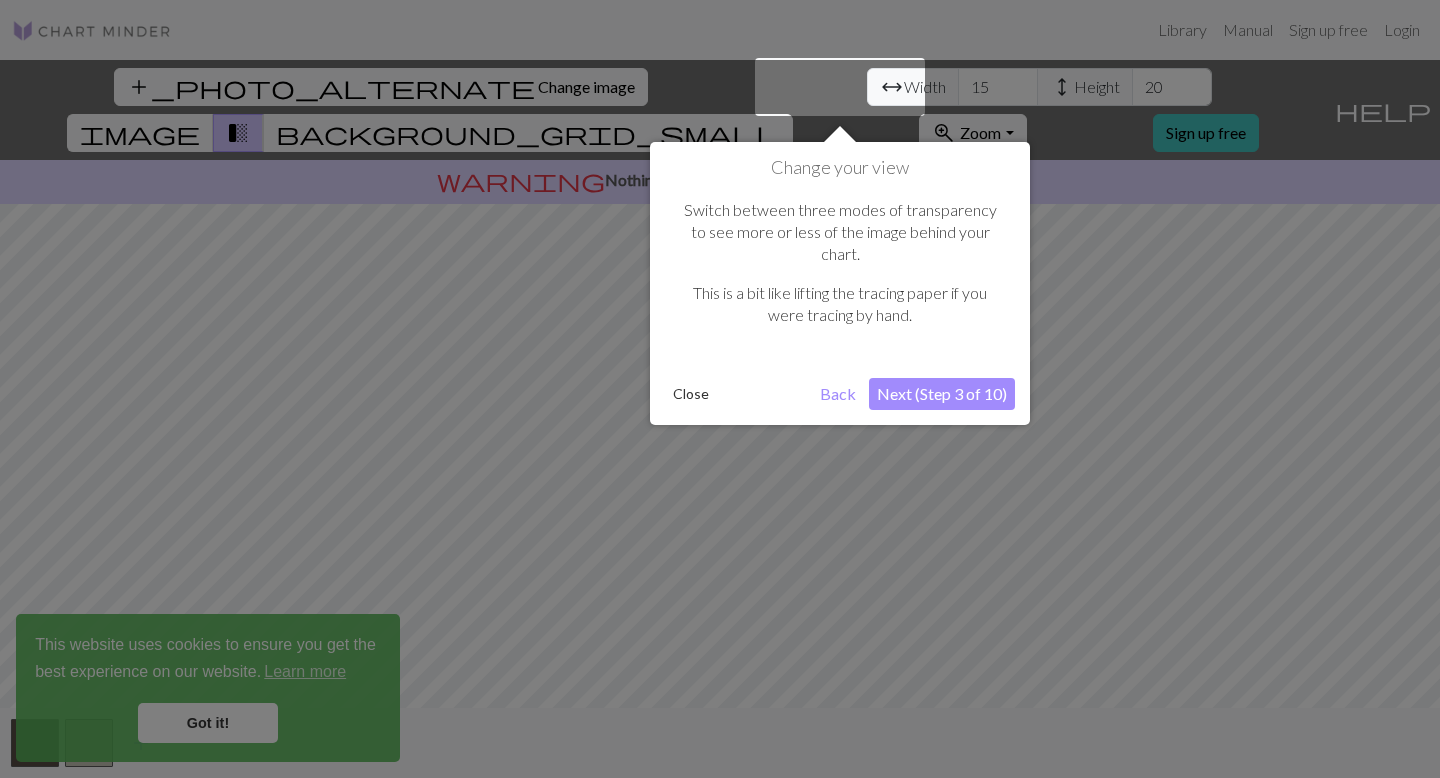 click on "Next (Step 3 of 10)" at bounding box center [942, 394] 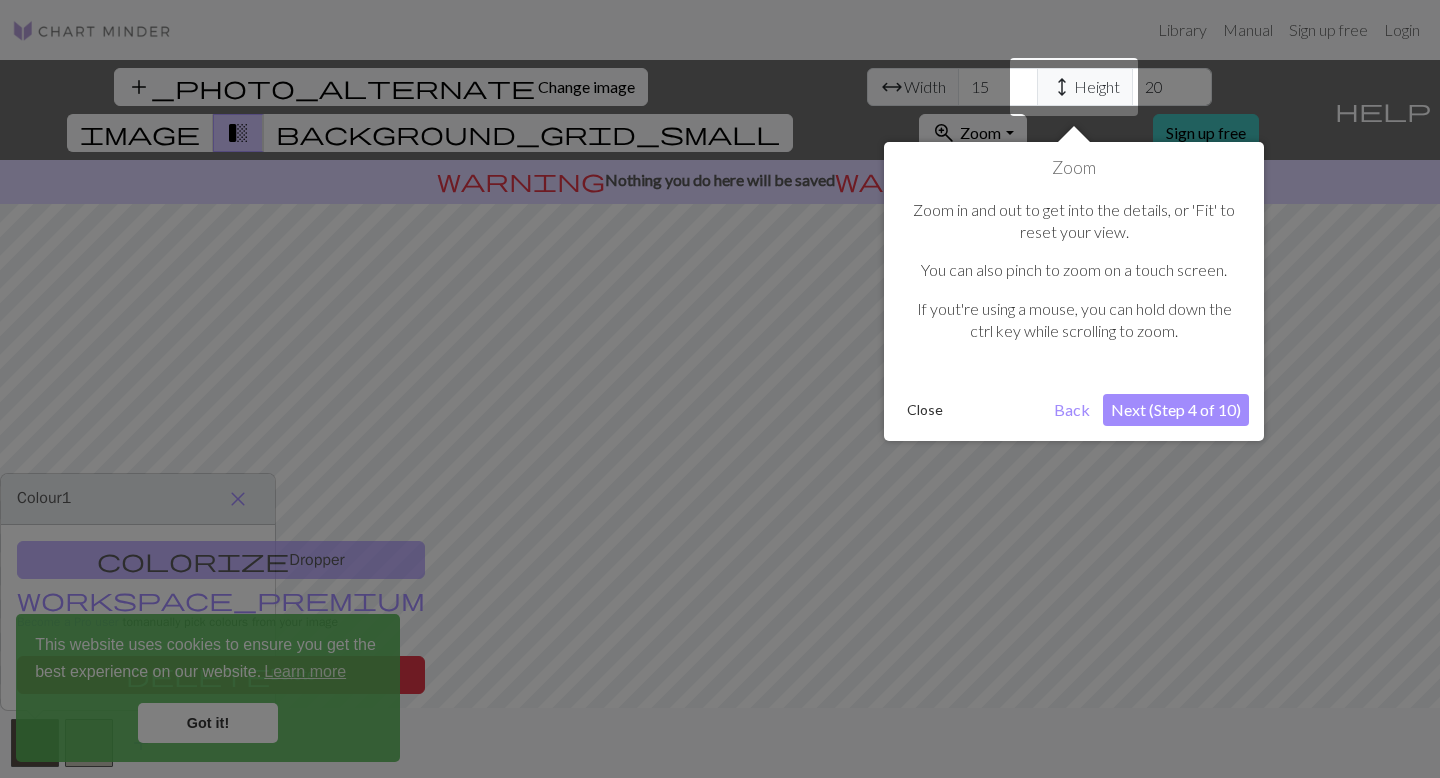 click on "Next (Step 4 of 10)" at bounding box center [1176, 410] 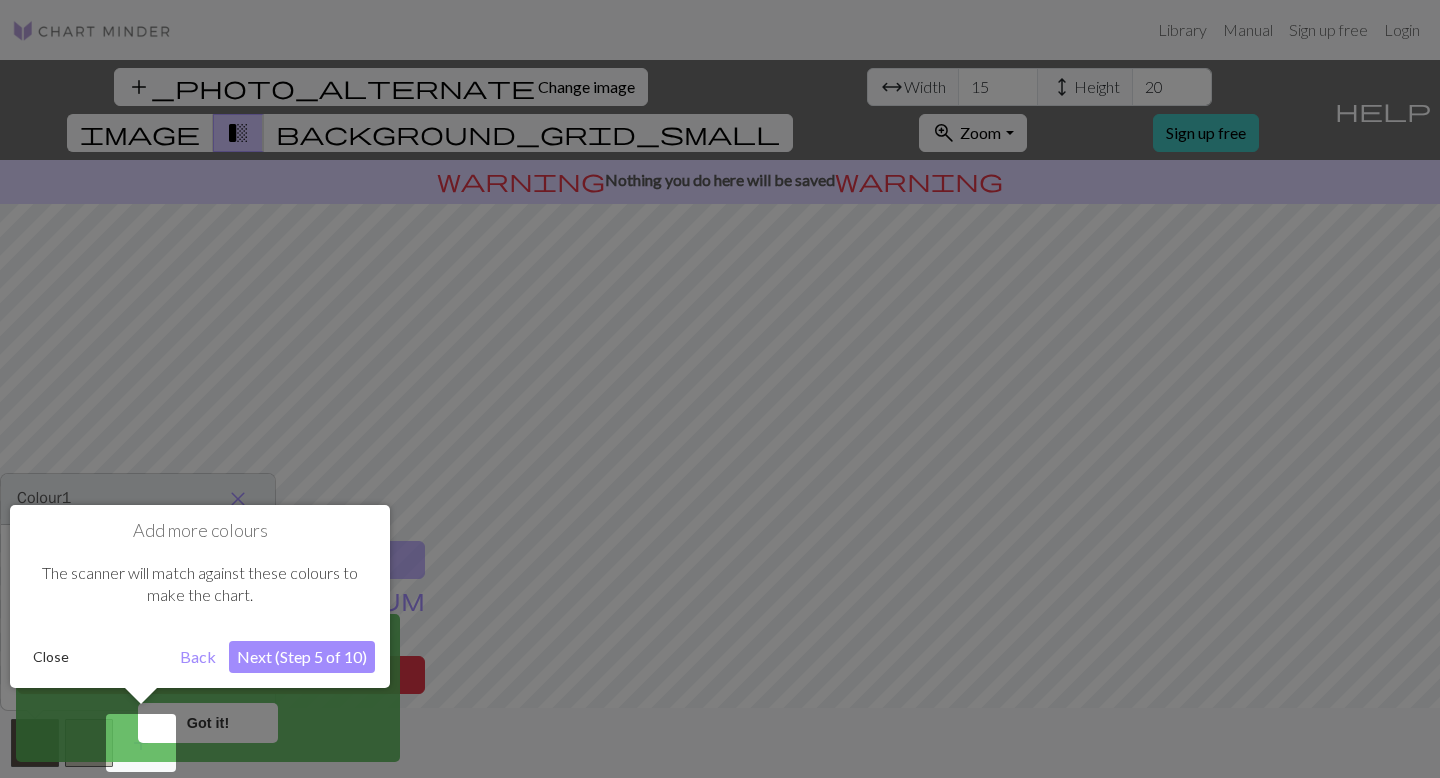 click on "Next (Step 5 of 10)" at bounding box center (302, 657) 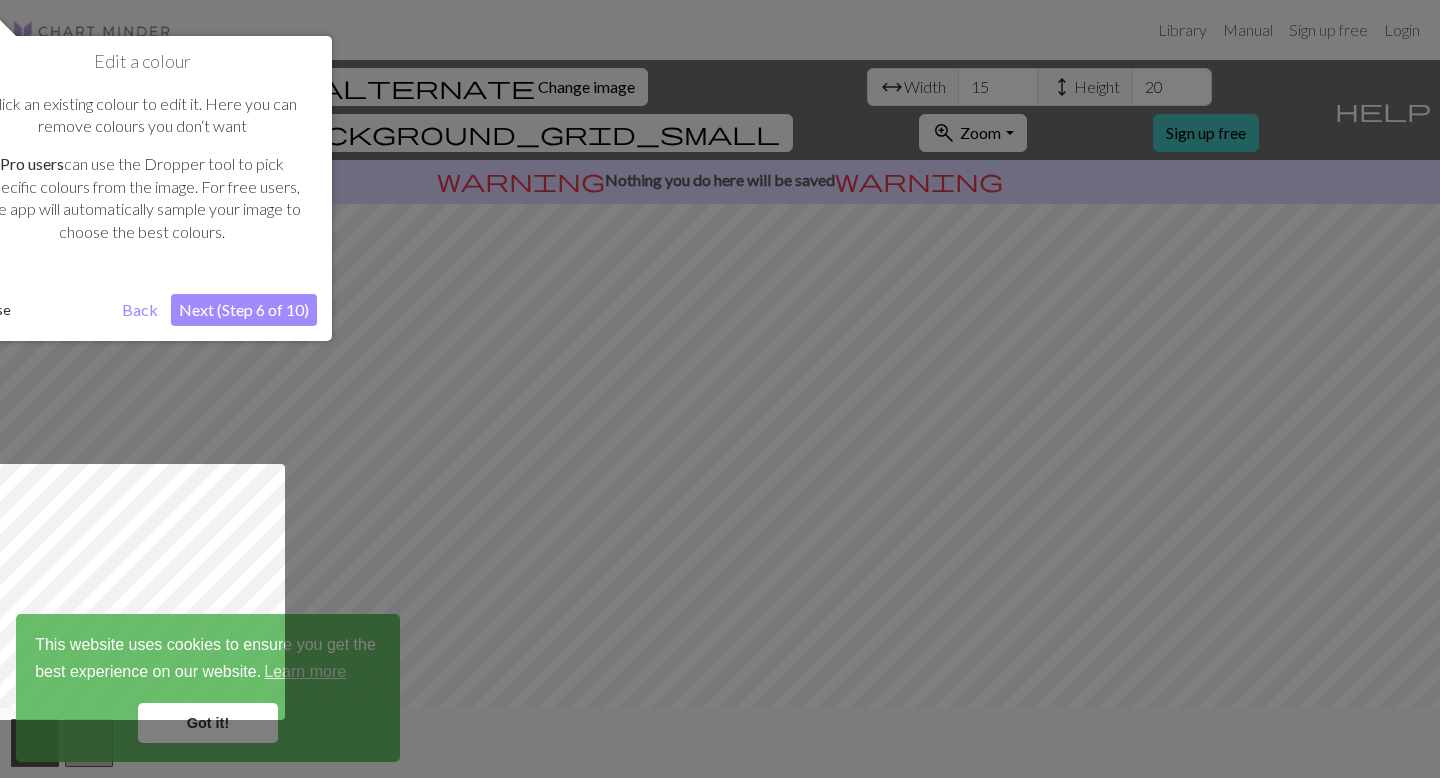 click on "Next (Step 6 of 10)" at bounding box center (244, 310) 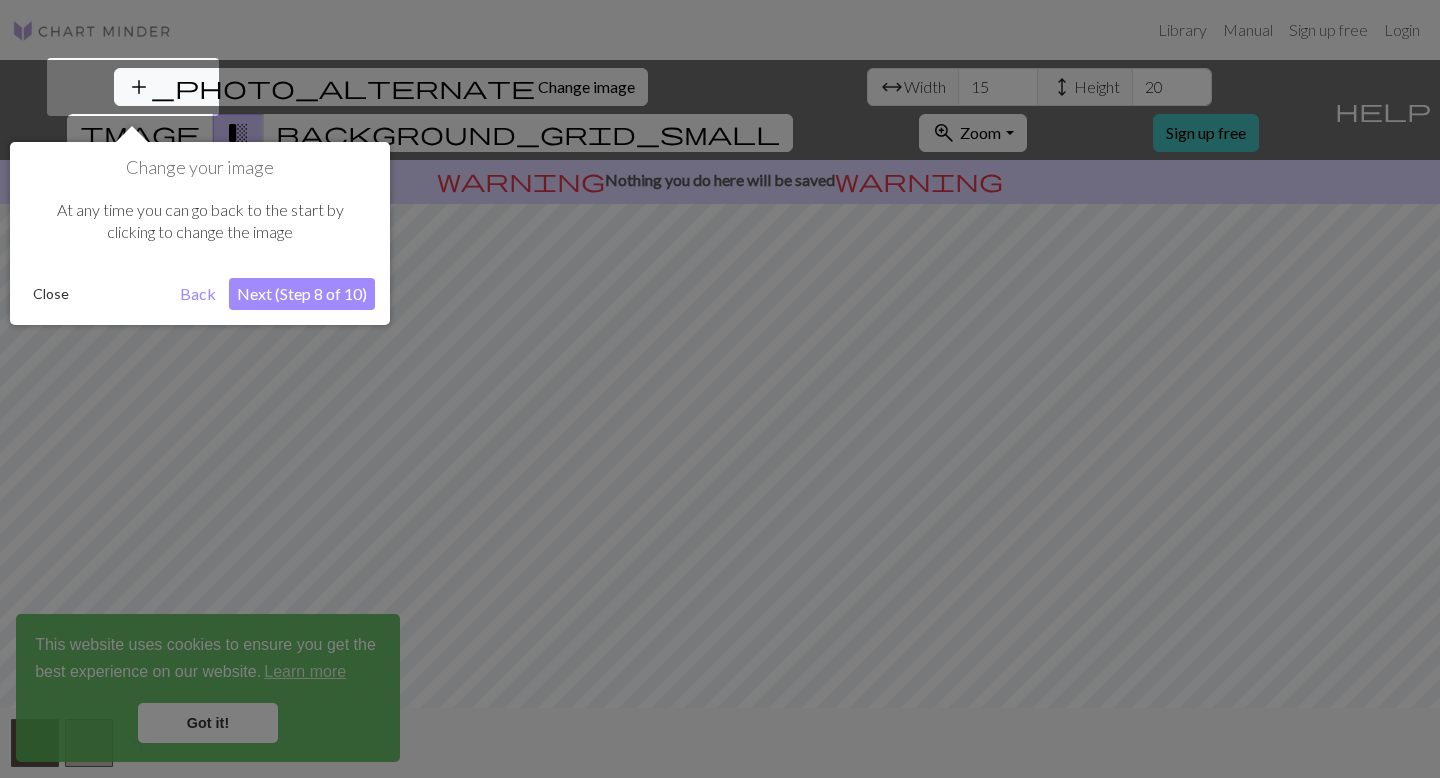 click on "Next (Step 8 of 10)" at bounding box center (302, 294) 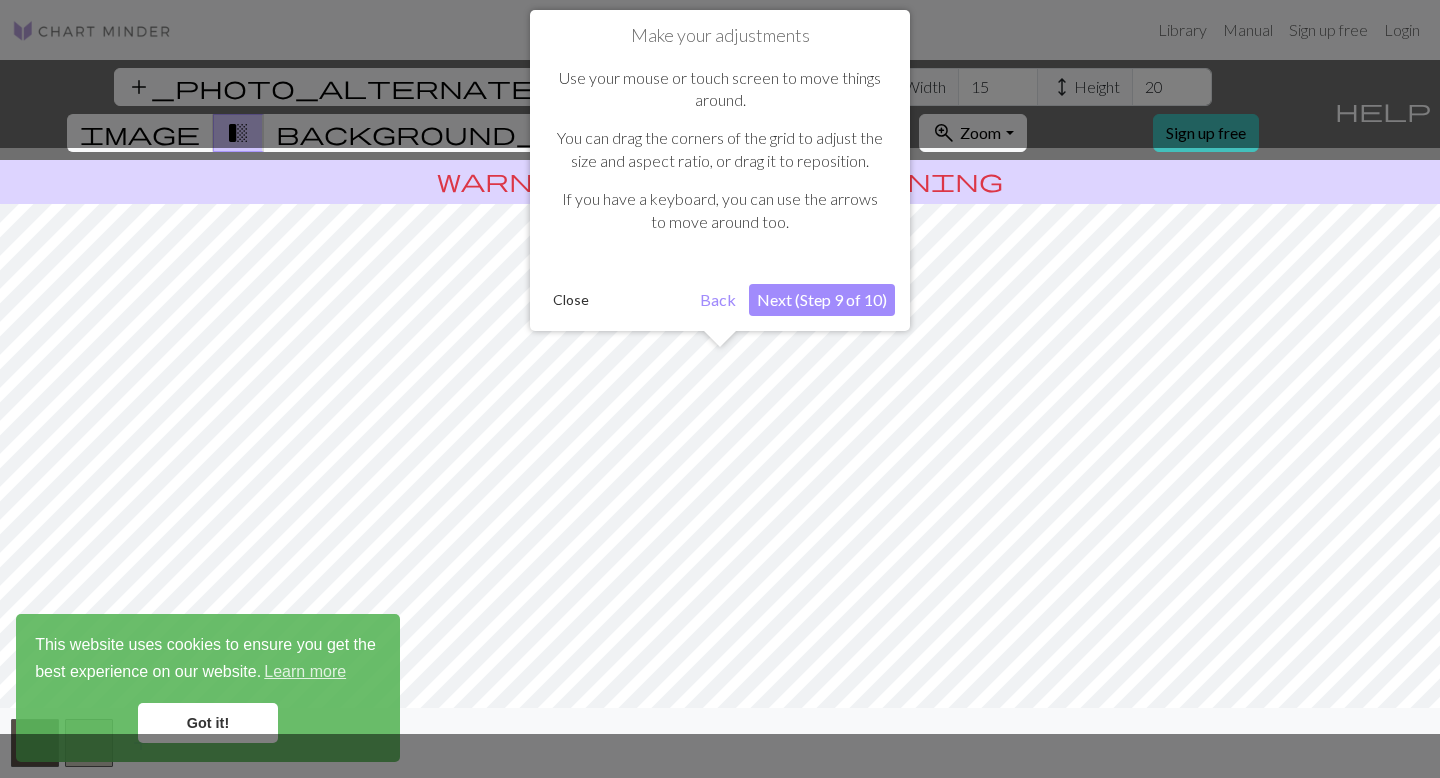click on "Next (Step 9 of 10)" at bounding box center (822, 300) 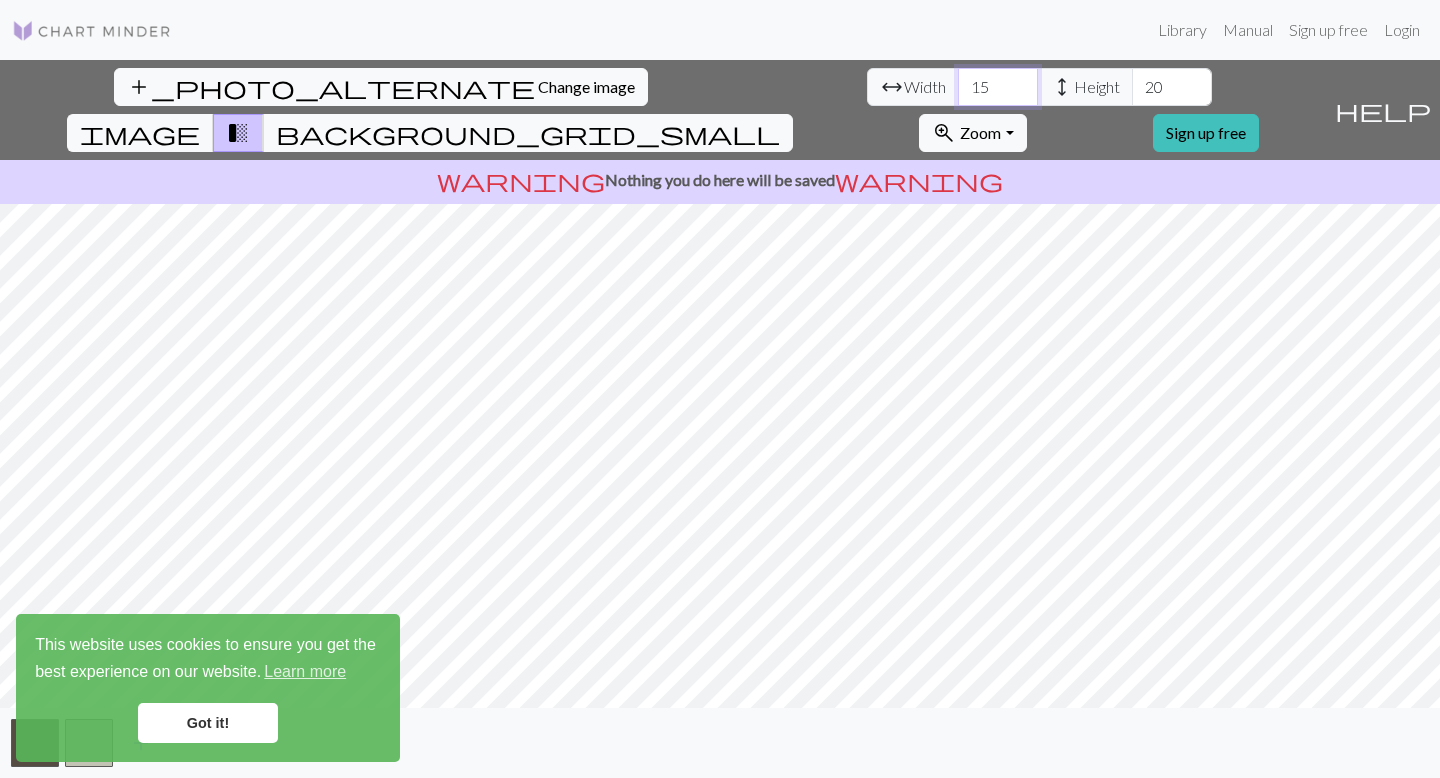 click on "15" at bounding box center (998, 87) 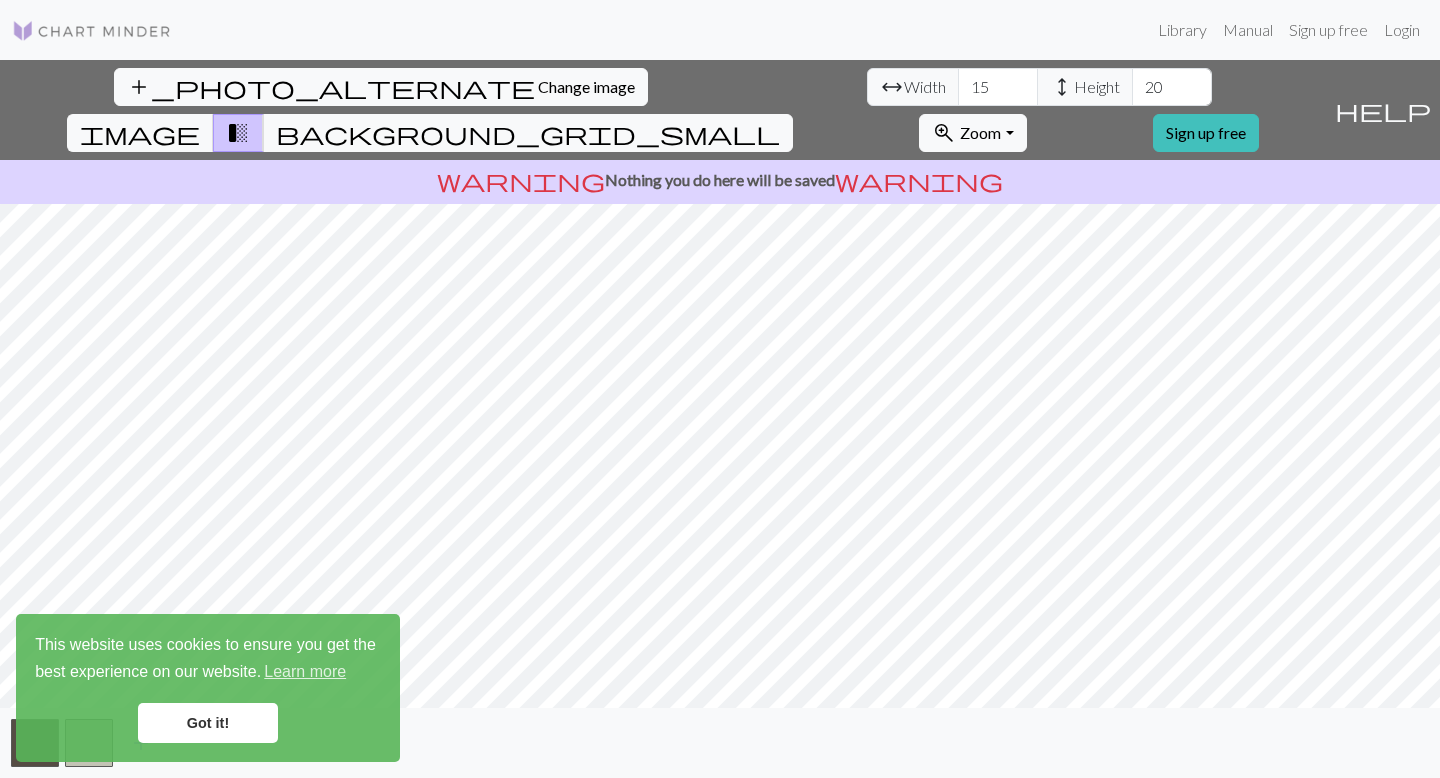 click on "Got it!" at bounding box center [208, 723] 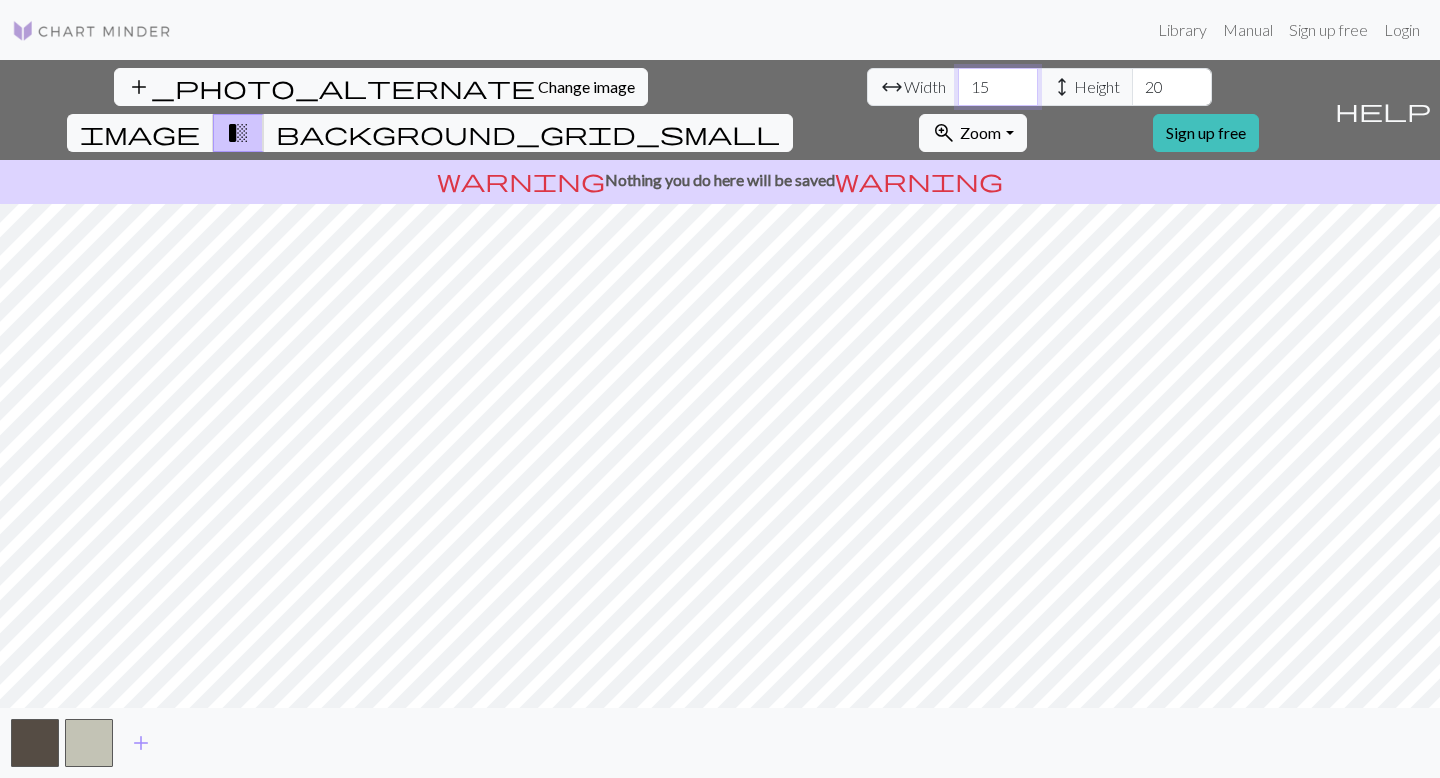 click on "15" at bounding box center (998, 87) 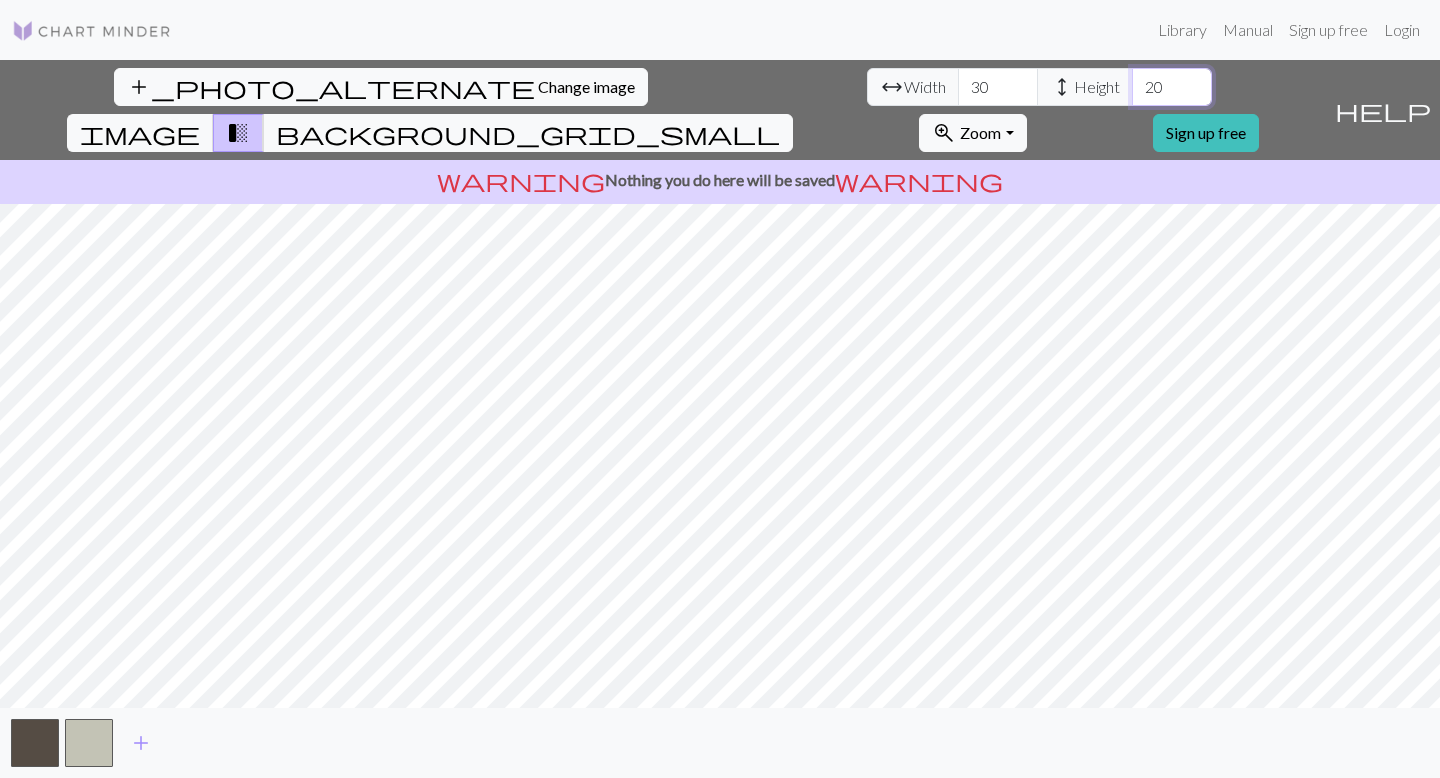 click on "20" at bounding box center [1172, 87] 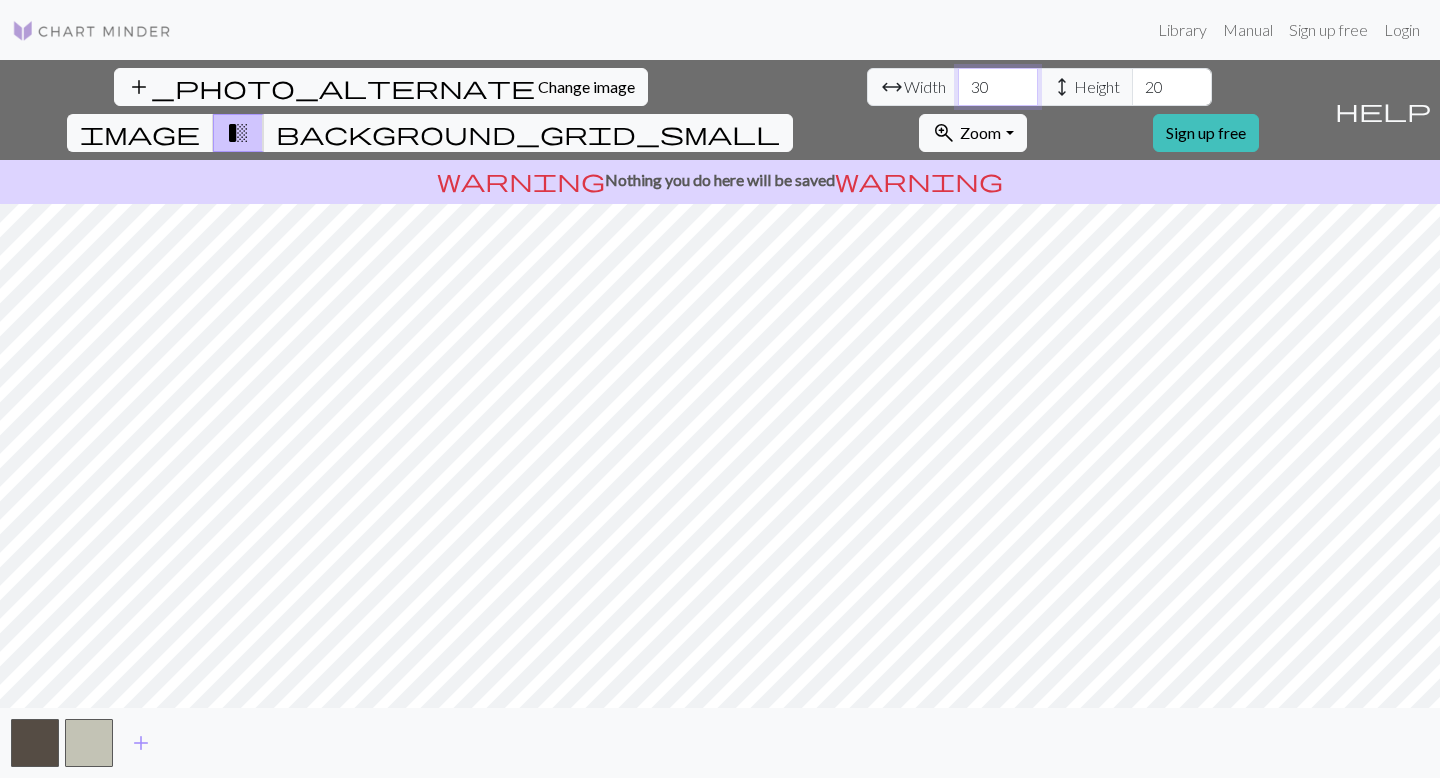 click on "30" at bounding box center (998, 87) 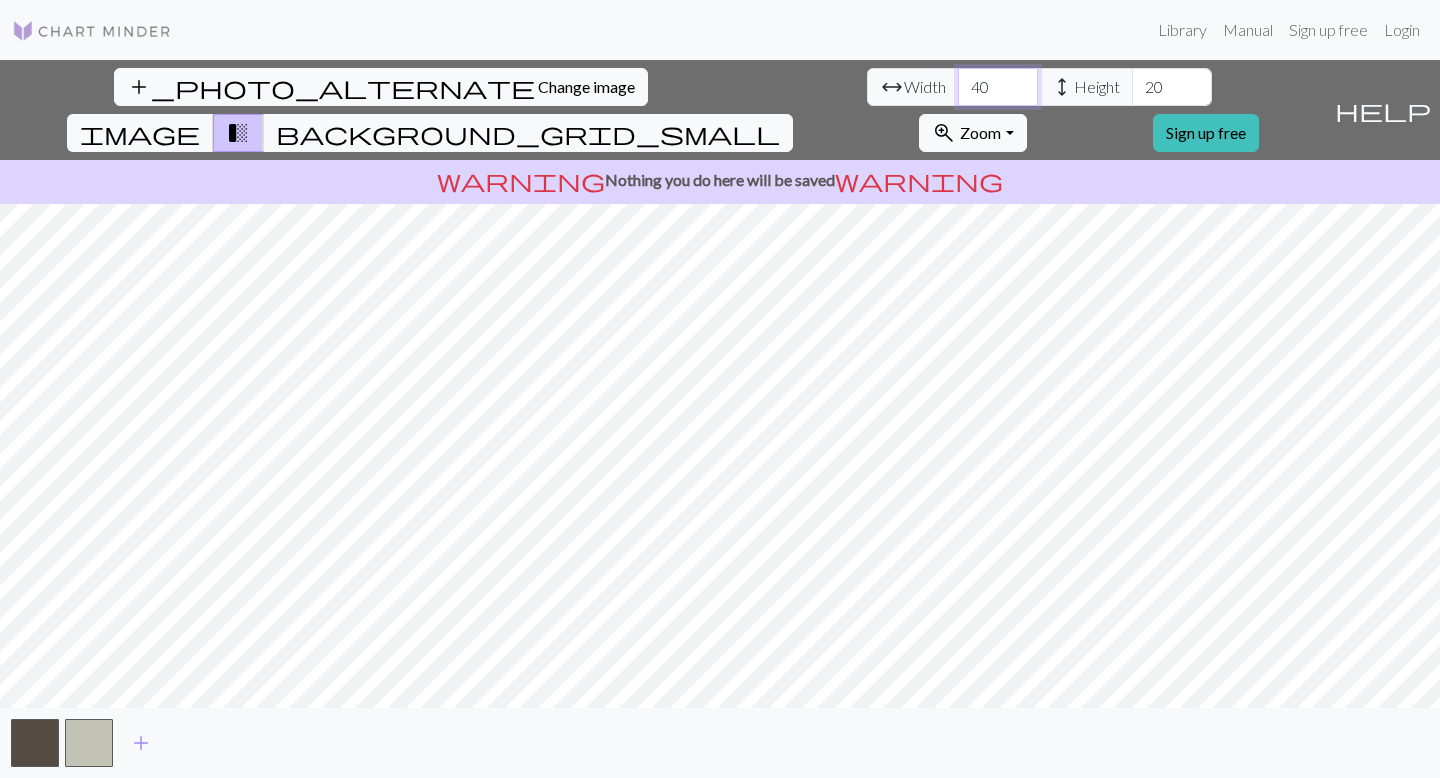 type on "40" 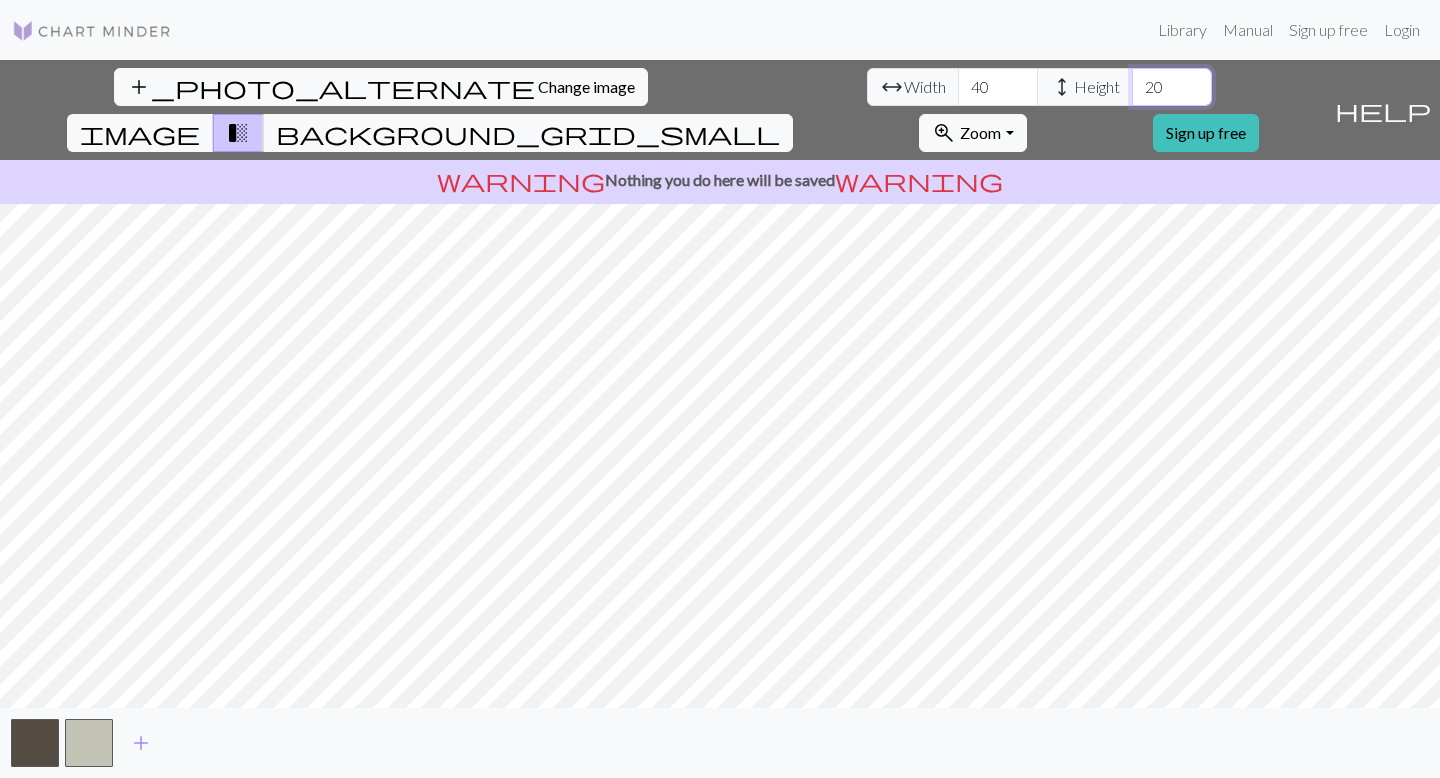 click on "20" at bounding box center (1172, 87) 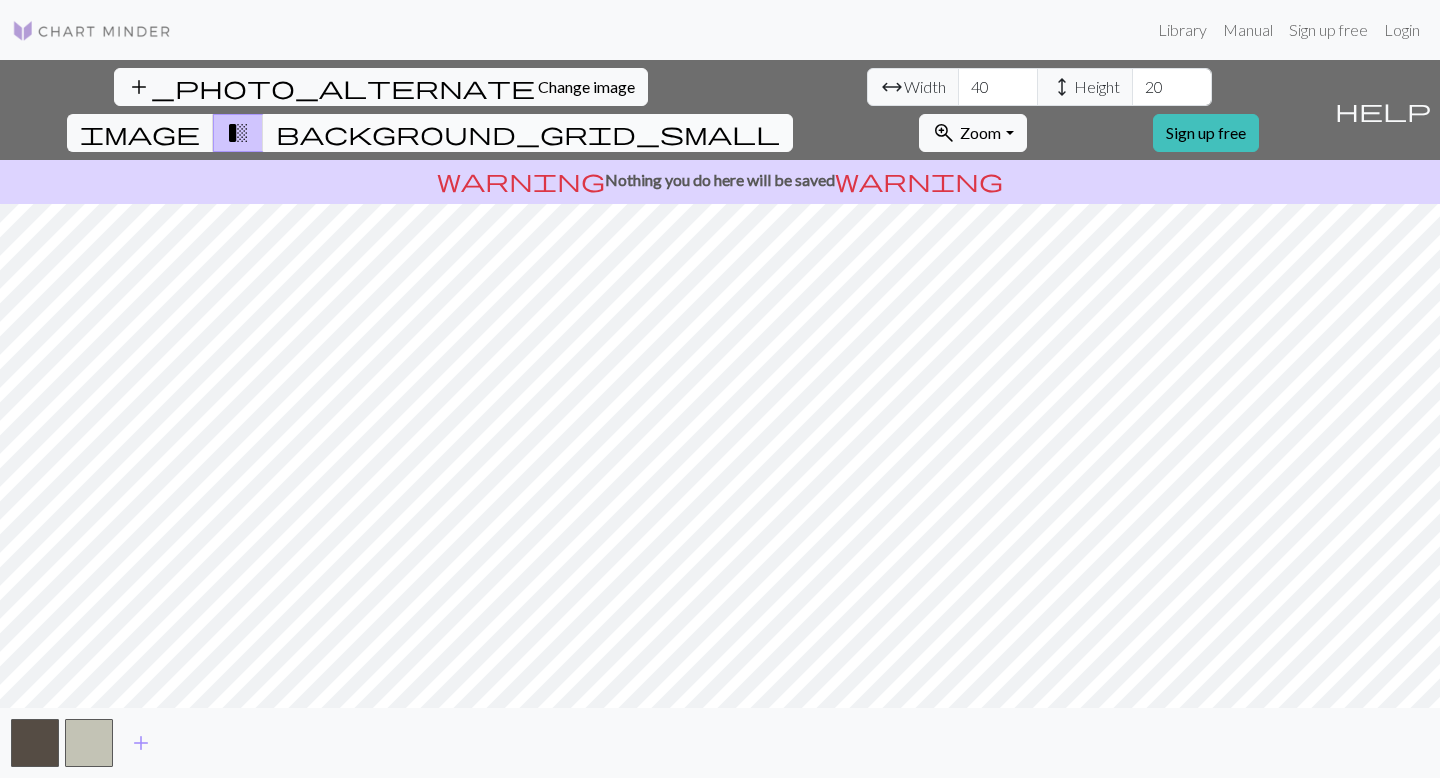 click on "background_grid_small" at bounding box center [528, 133] 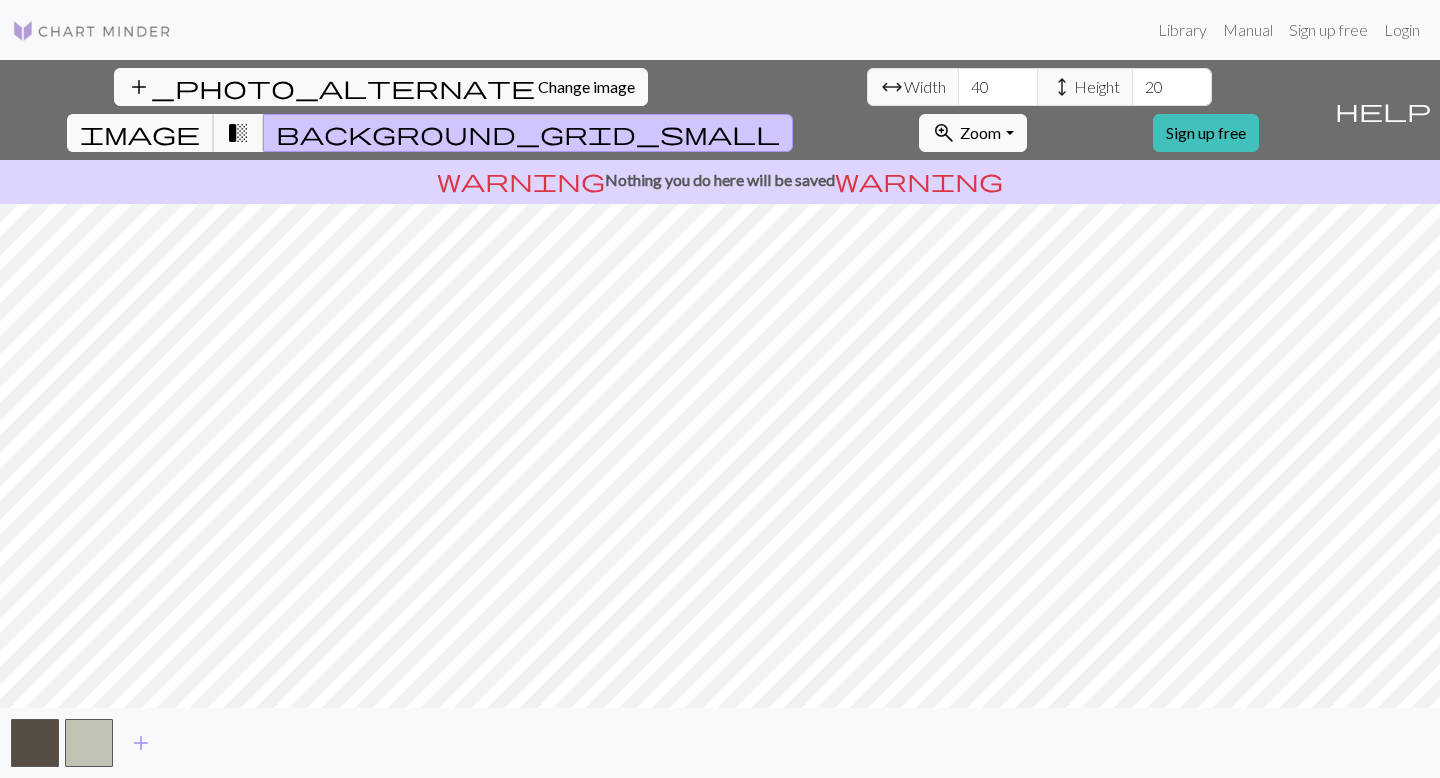 click on "image" at bounding box center (140, 133) 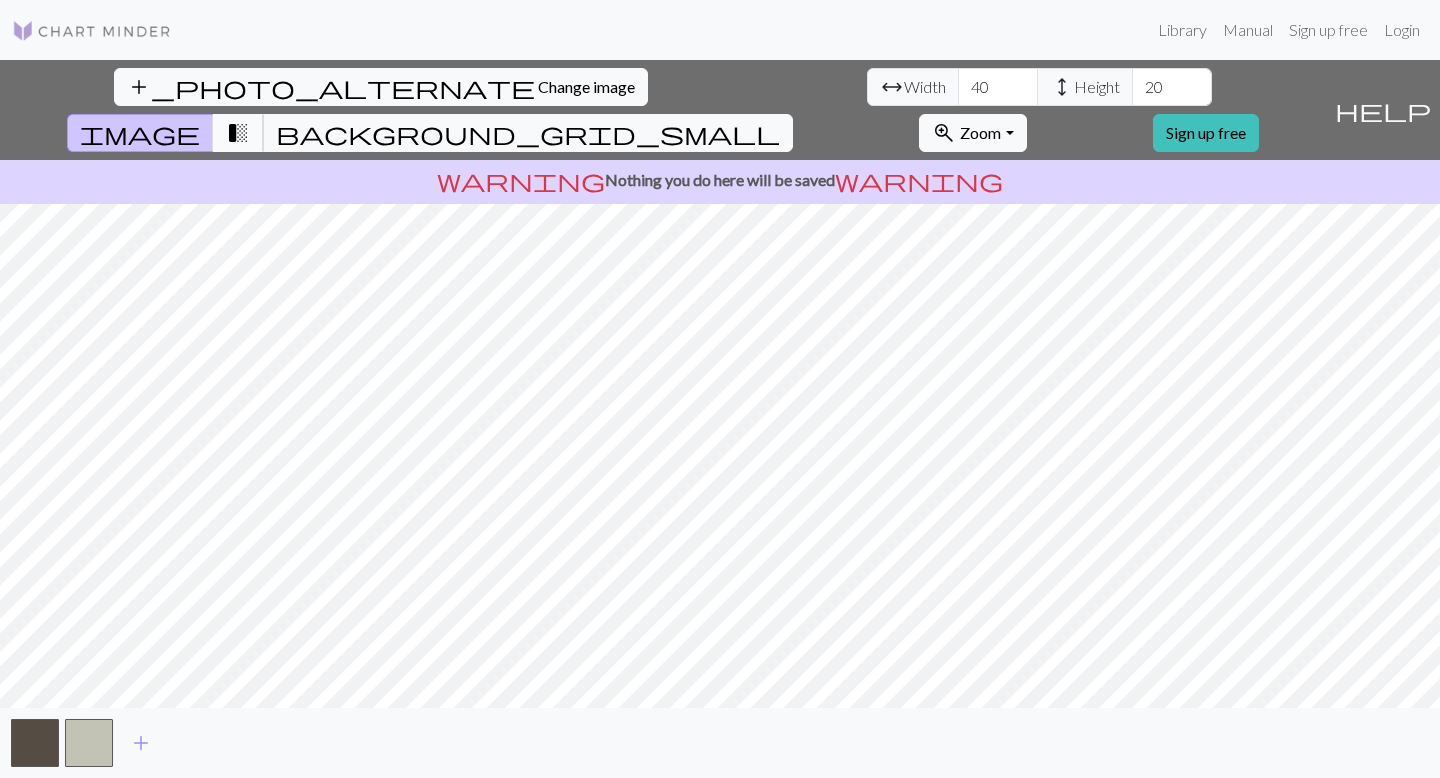 click on "transition_fade" at bounding box center [238, 133] 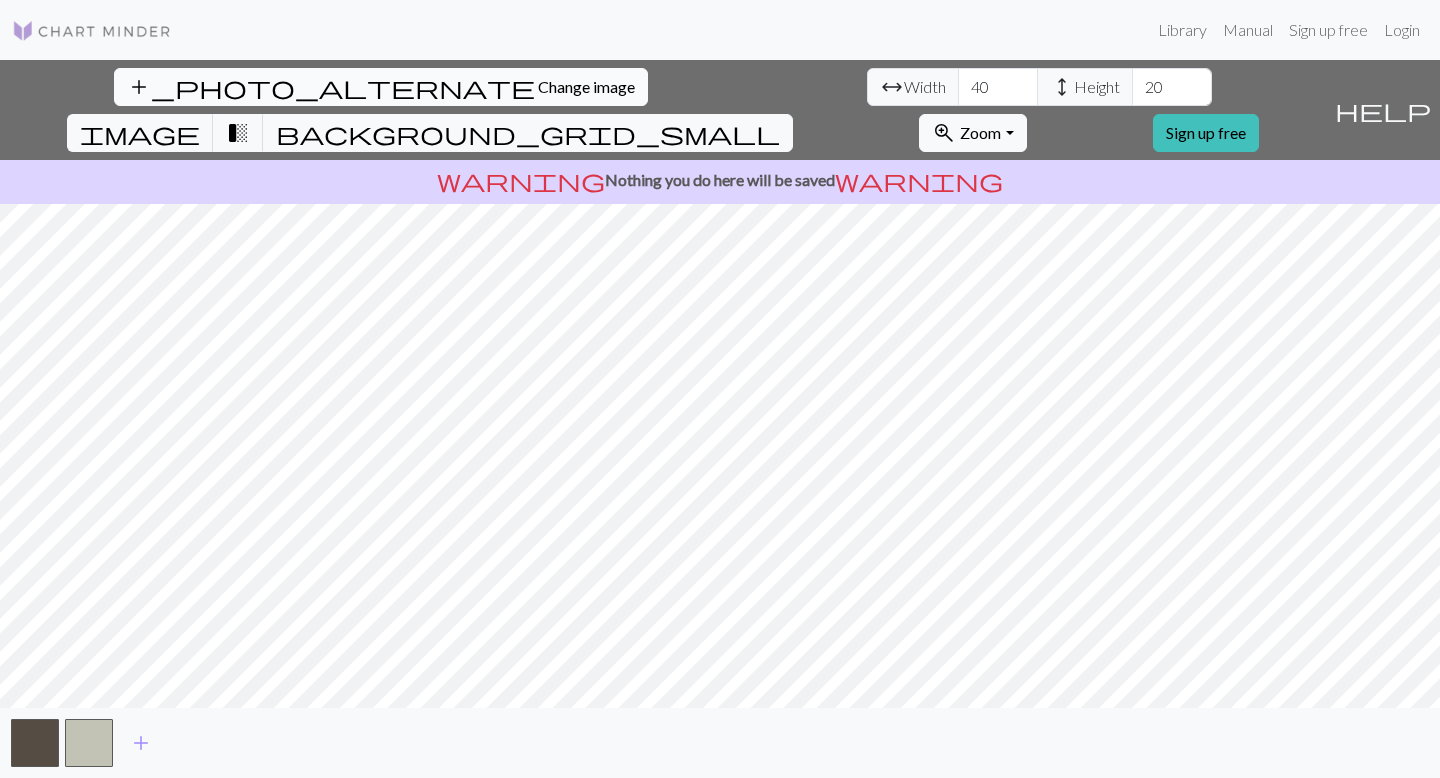 click on "Change image" at bounding box center (586, 86) 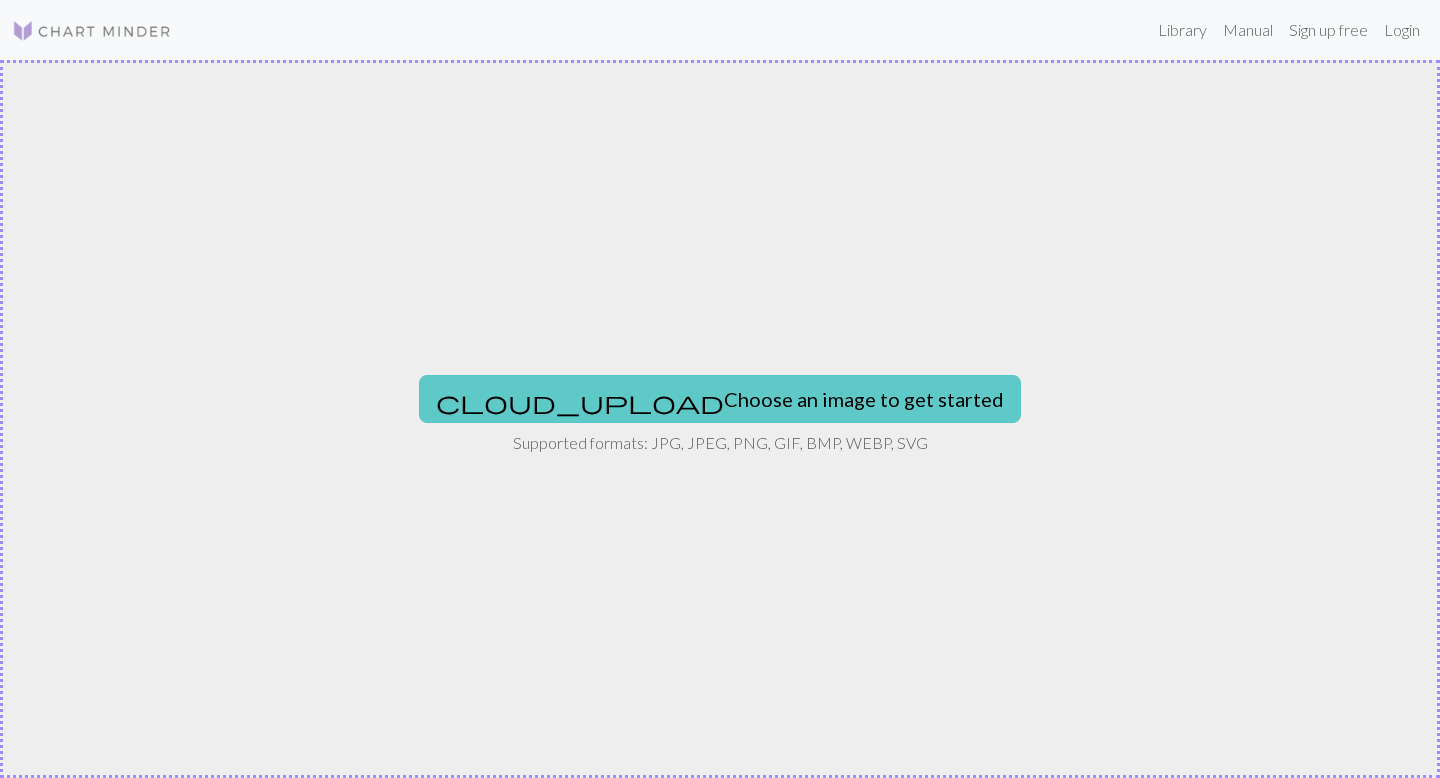 click on "cloud_upload  Choose an image to get started" at bounding box center (720, 399) 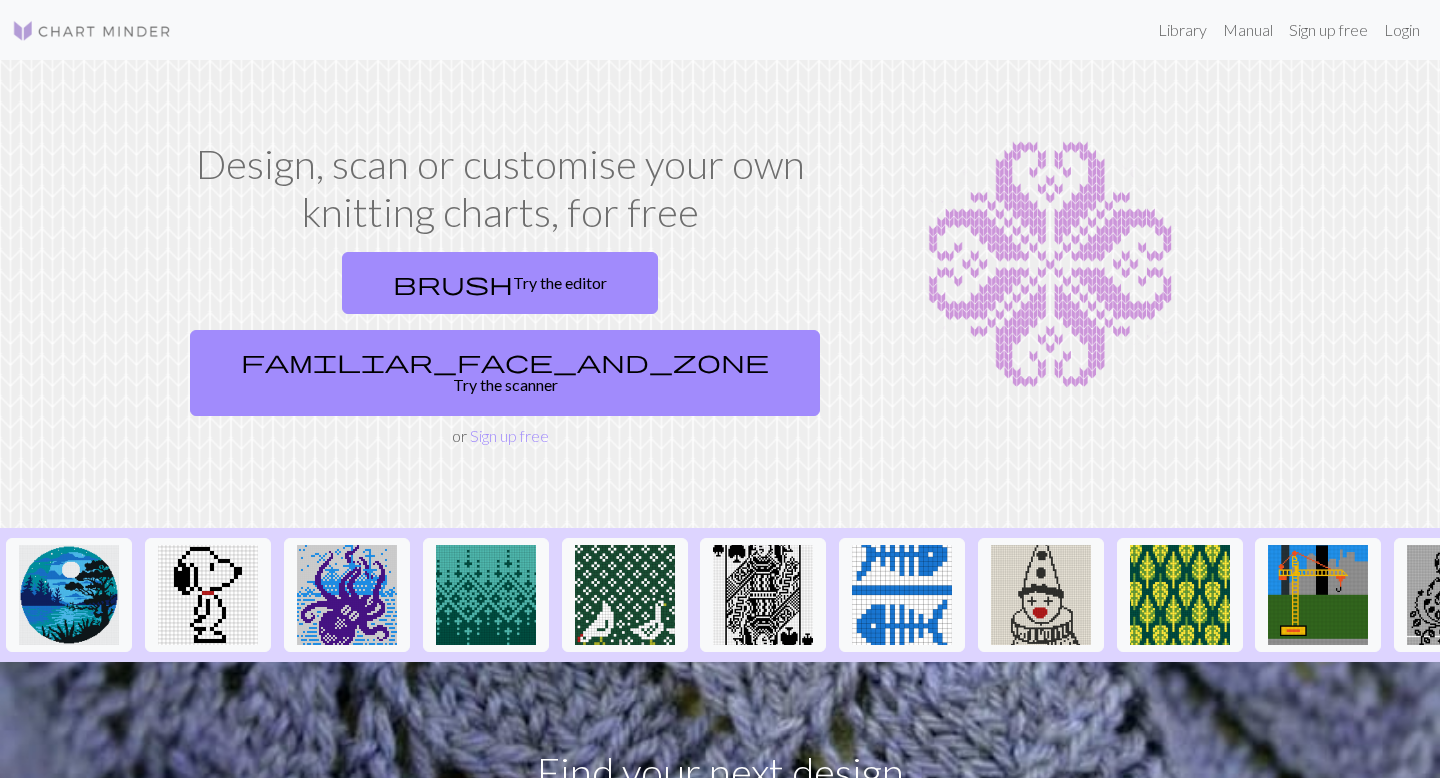 scroll, scrollTop: 0, scrollLeft: 0, axis: both 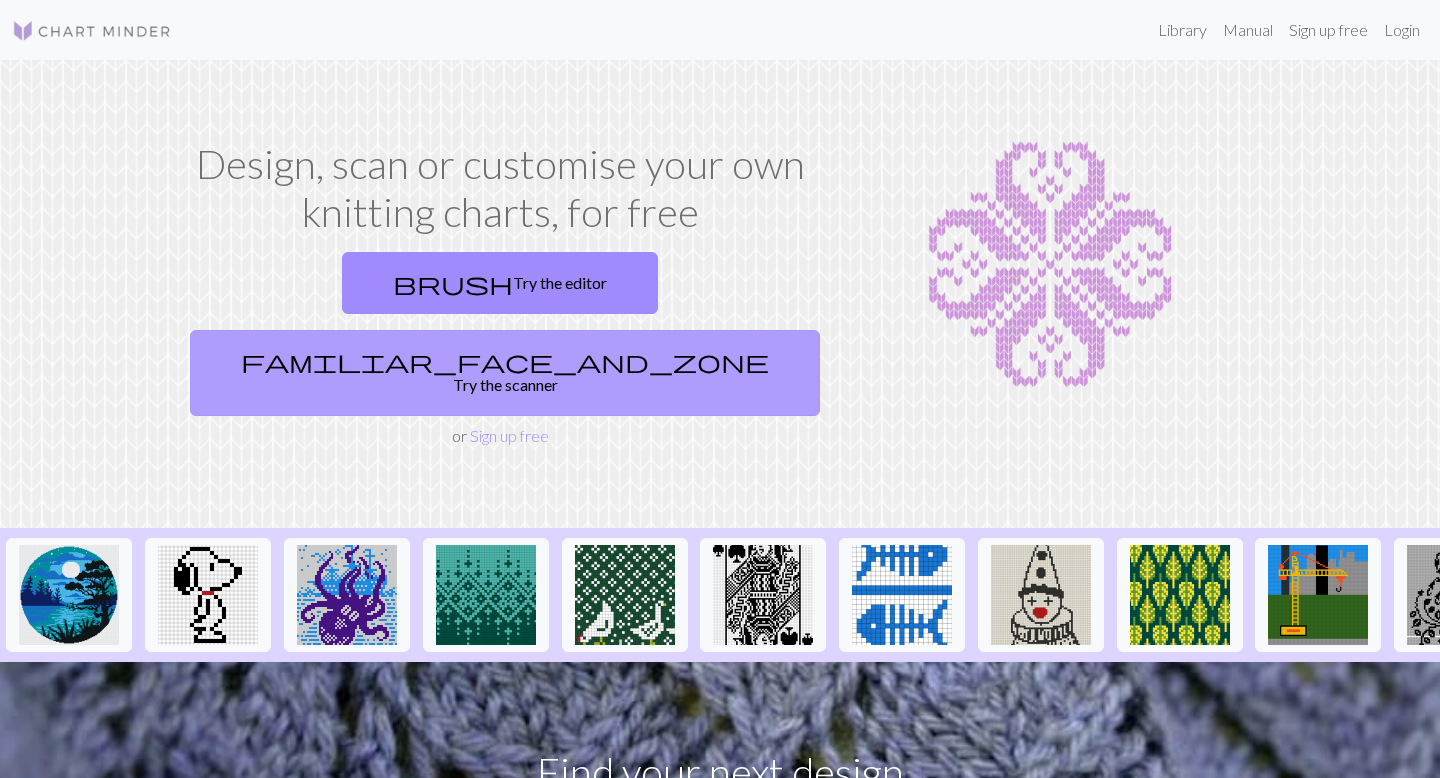 click on "familiar_face_and_zone" at bounding box center (505, 361) 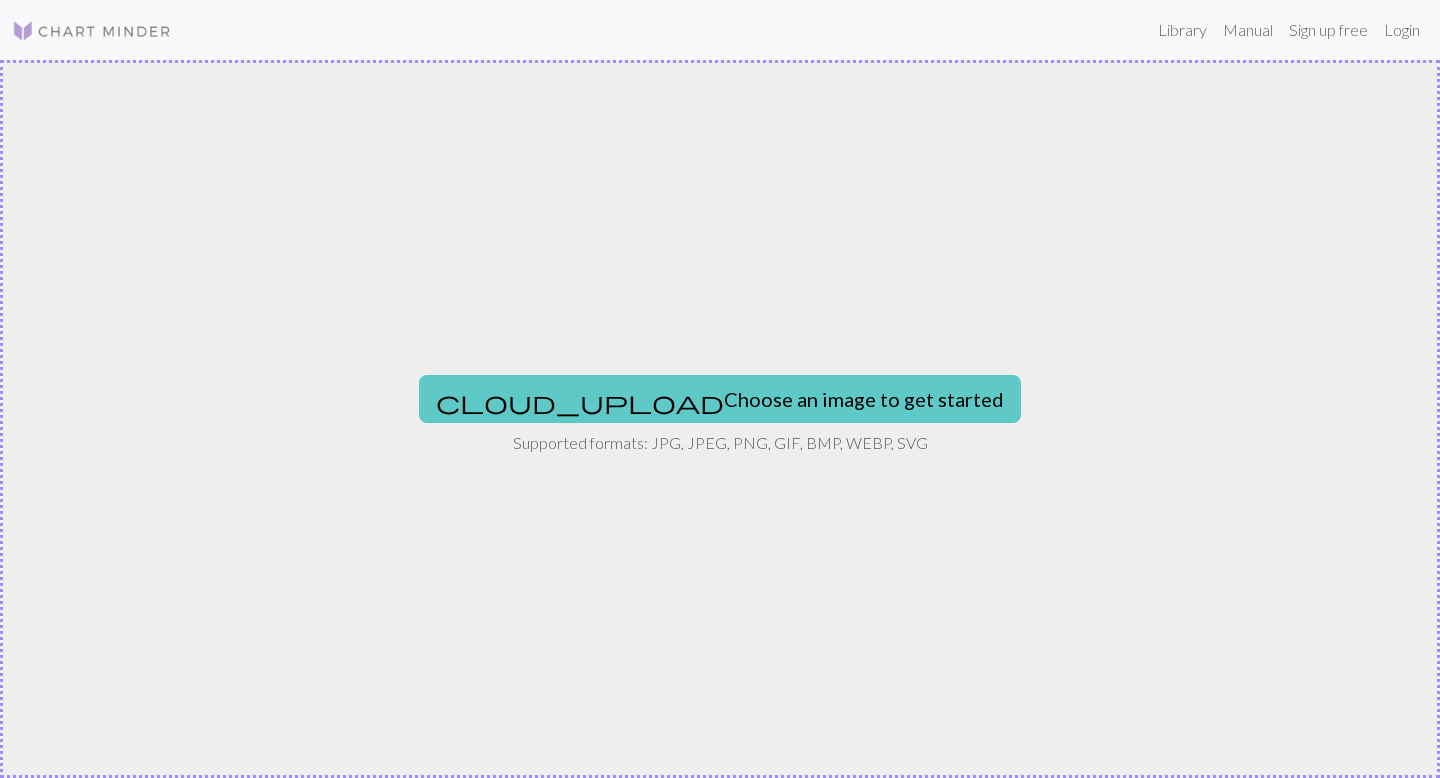 click on "cloud_upload  Choose an image to get started" at bounding box center [720, 399] 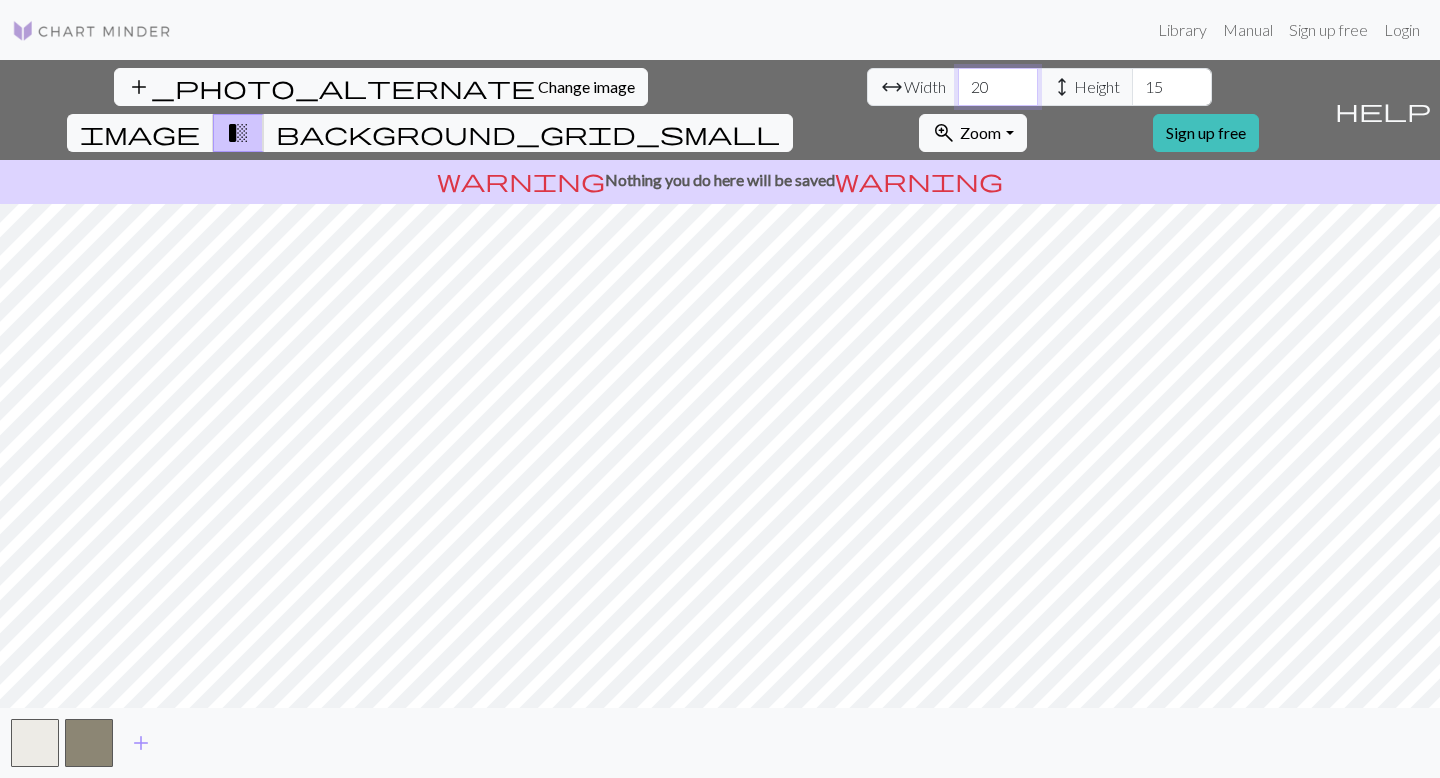 click on "20" at bounding box center [998, 87] 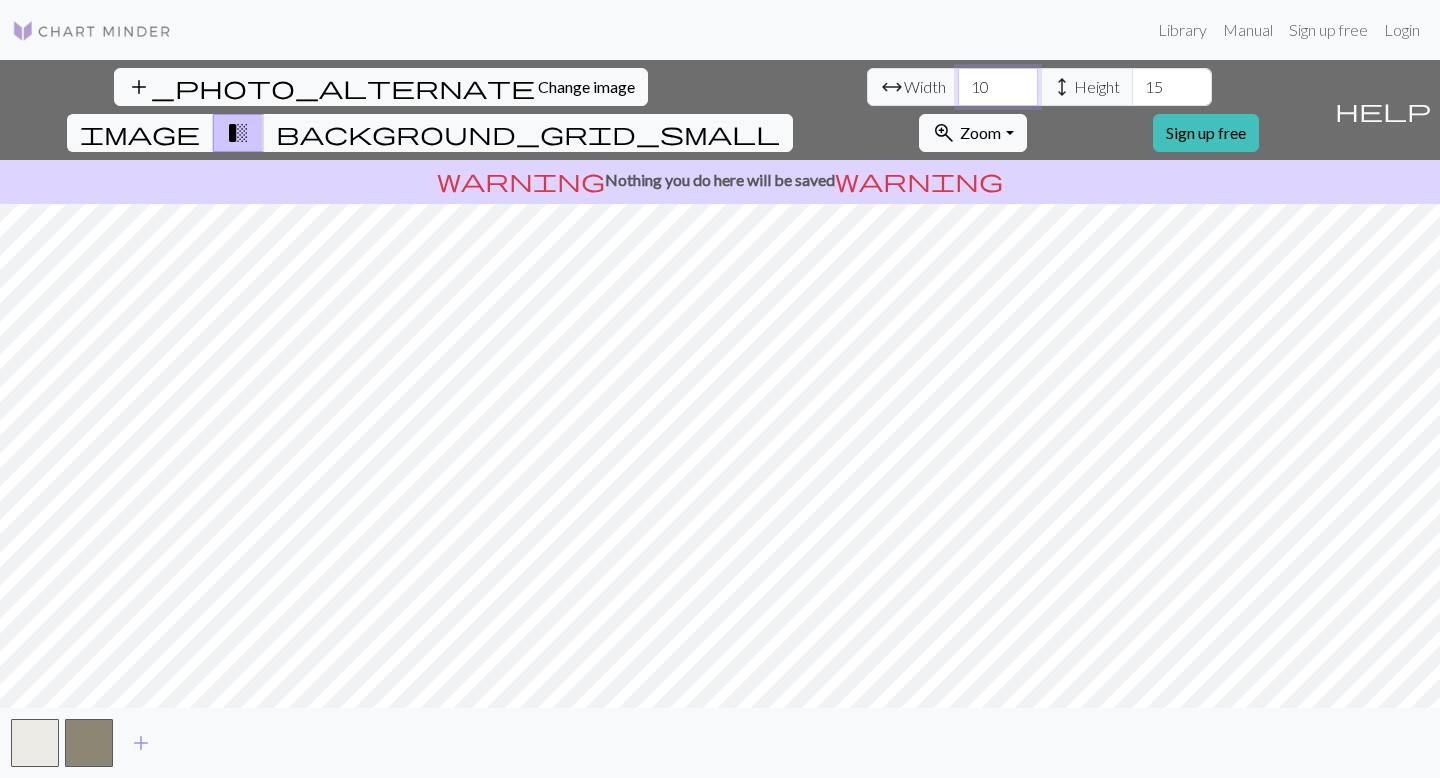 type on "1" 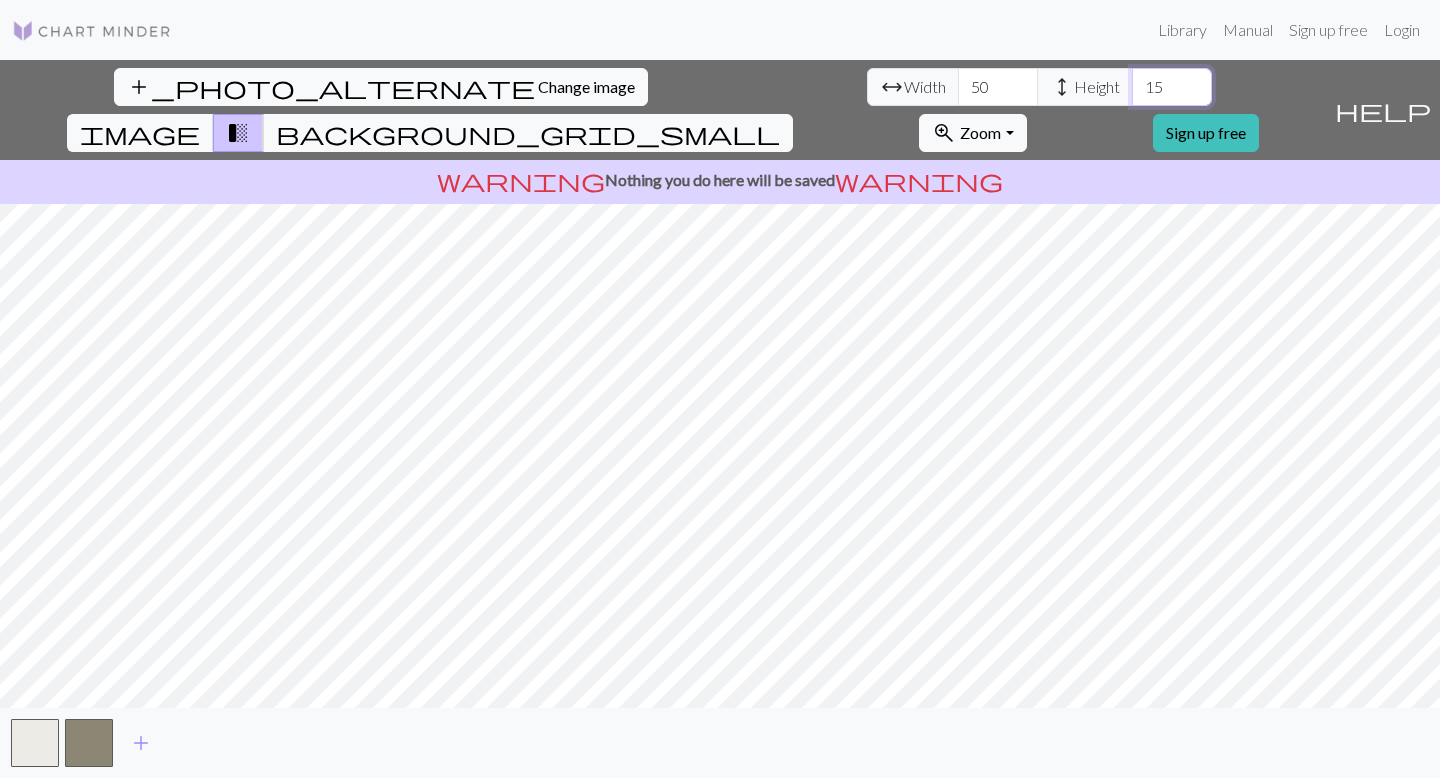 click on "15" at bounding box center (1172, 87) 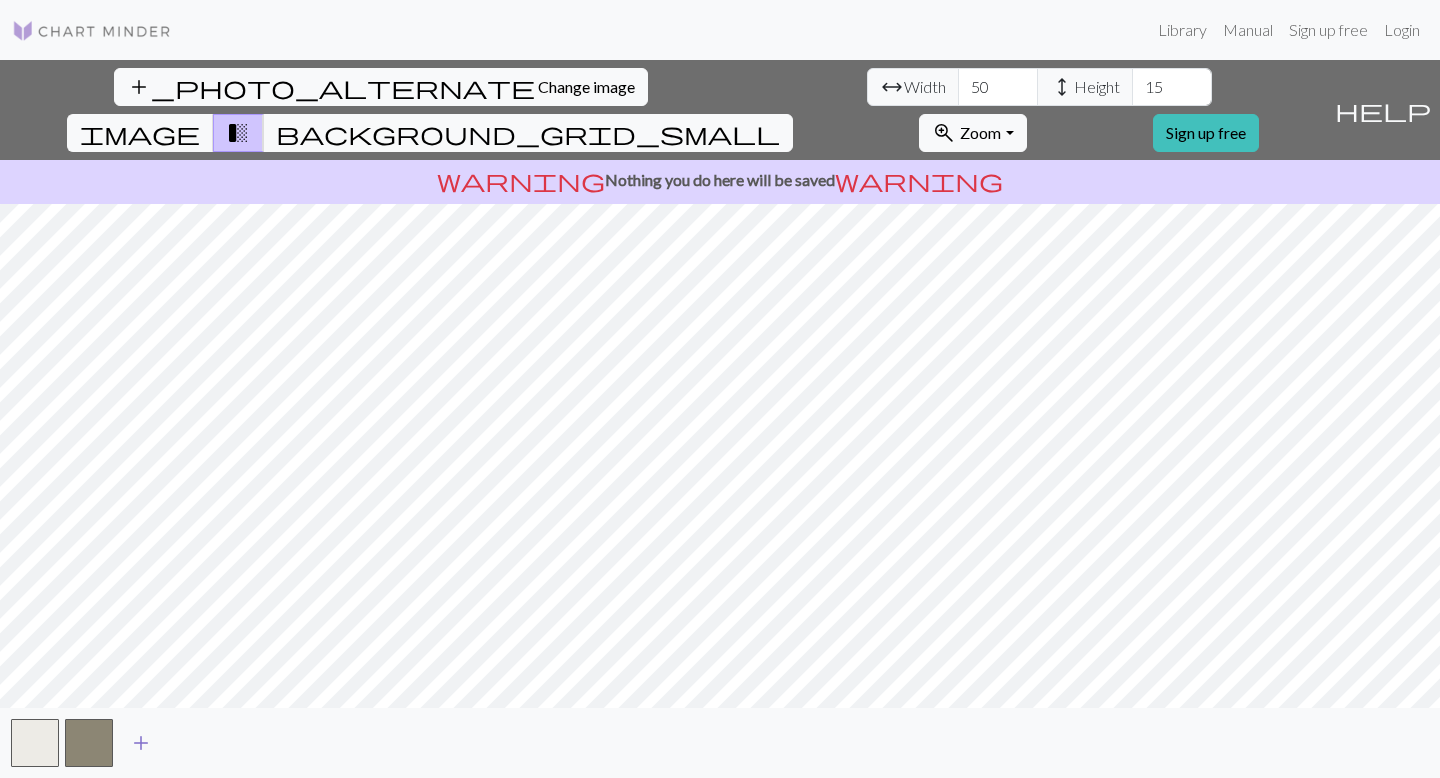 click on "add" at bounding box center [141, 743] 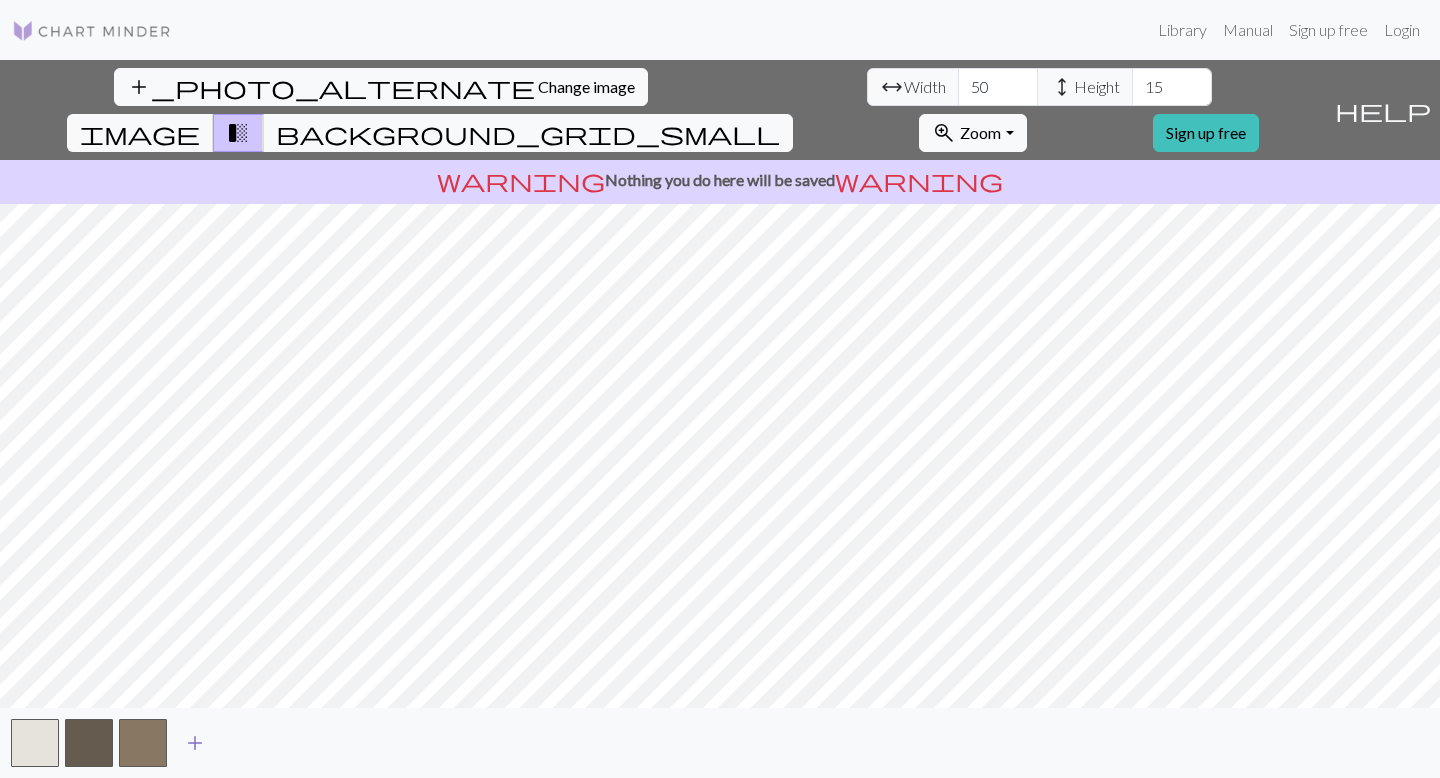 click on "add" at bounding box center [195, 743] 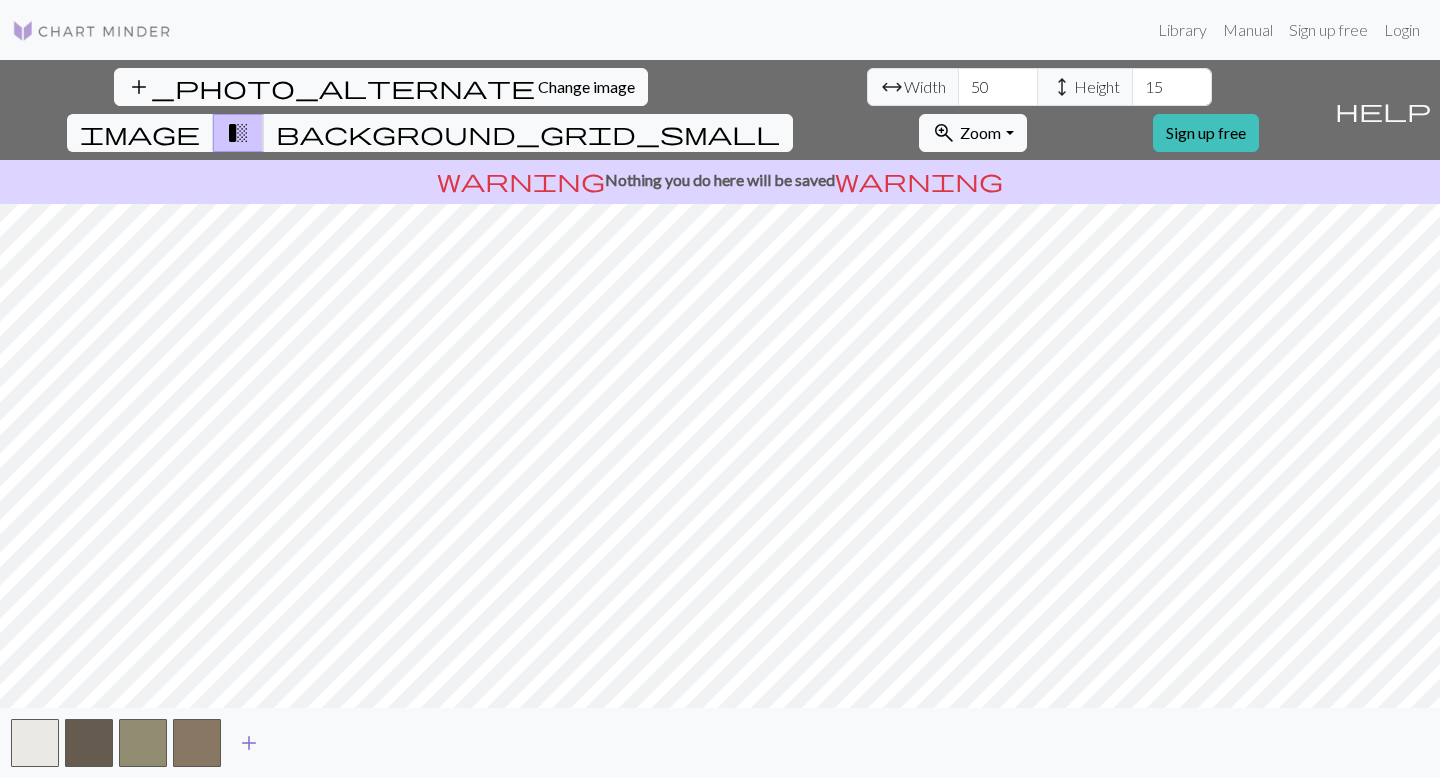 click on "add" at bounding box center (249, 743) 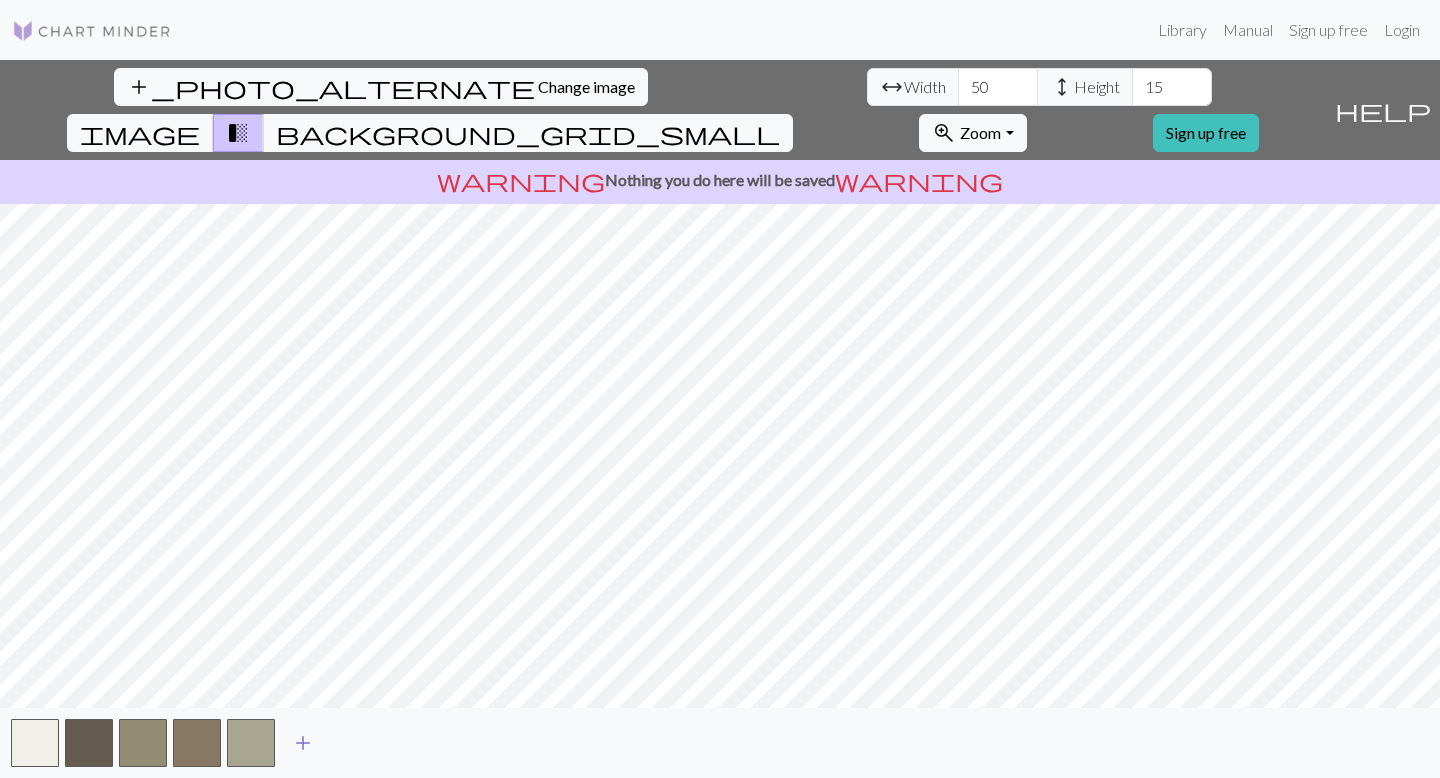 click on "add" at bounding box center [303, 743] 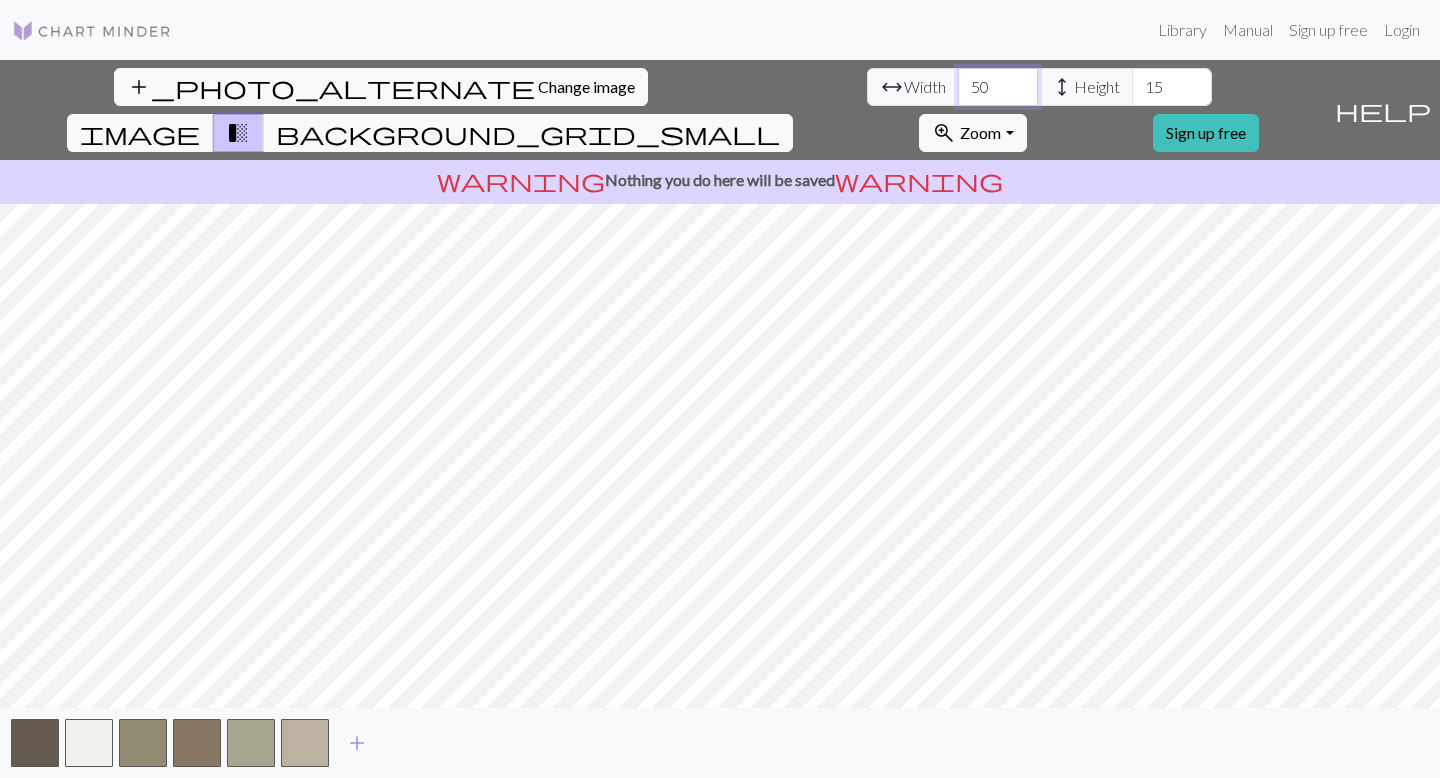 click on "50" at bounding box center (998, 87) 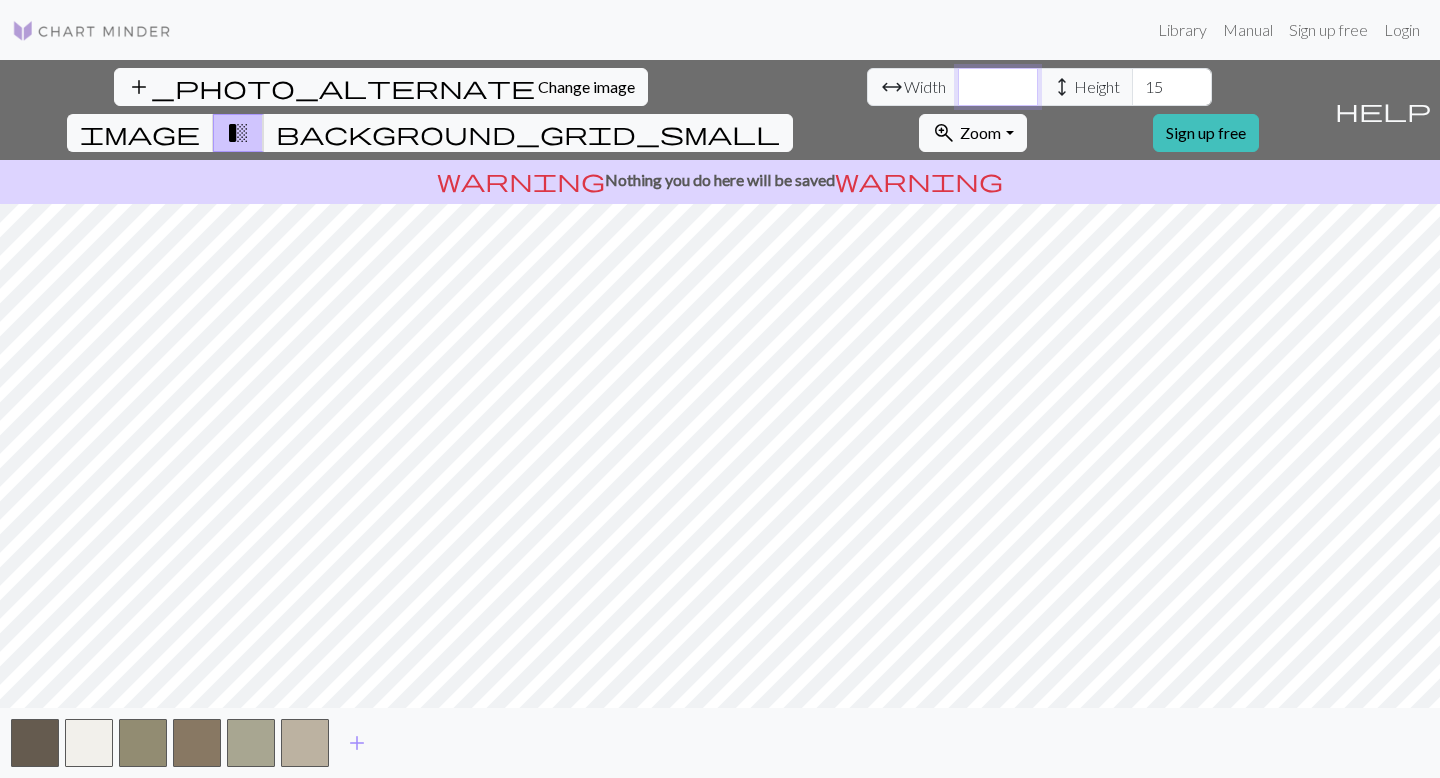 type on "2" 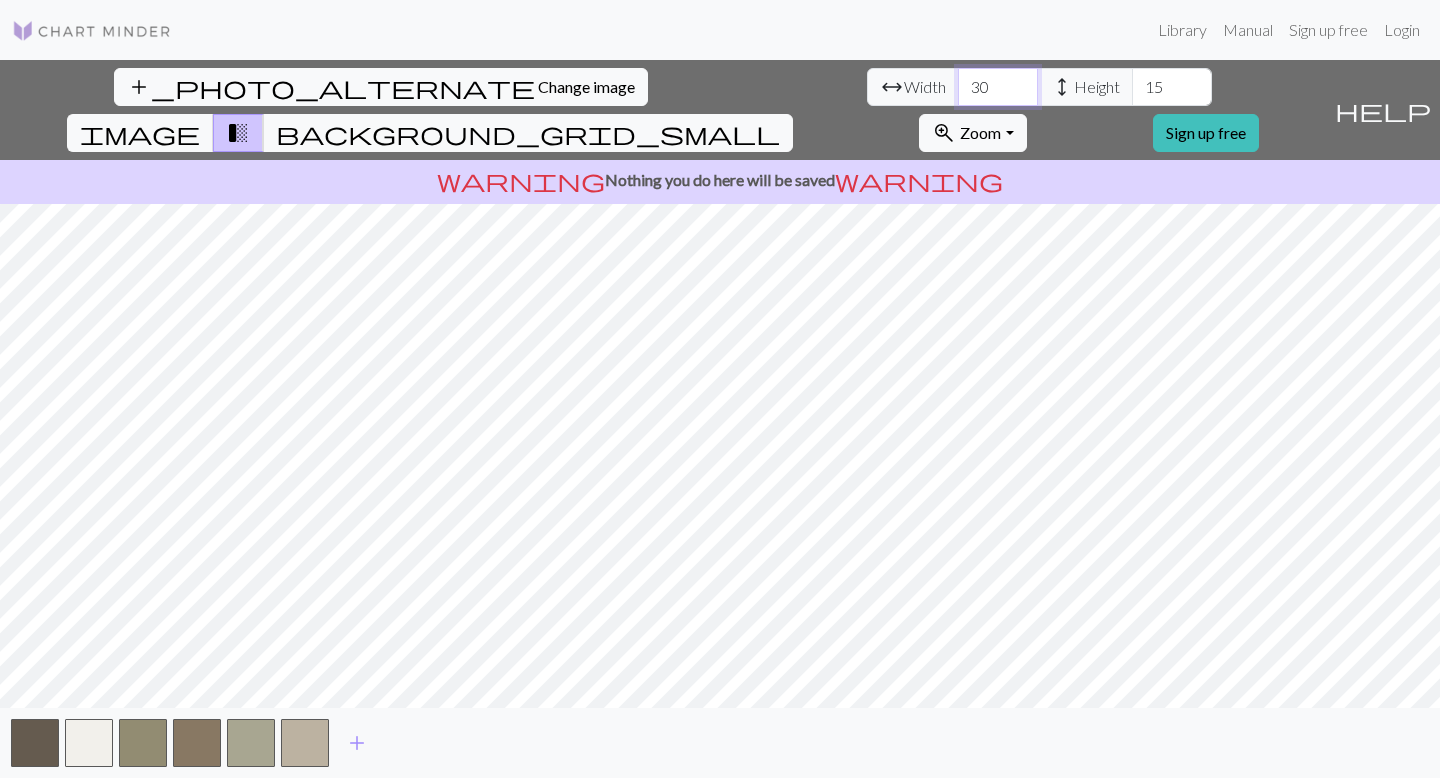 type on "30" 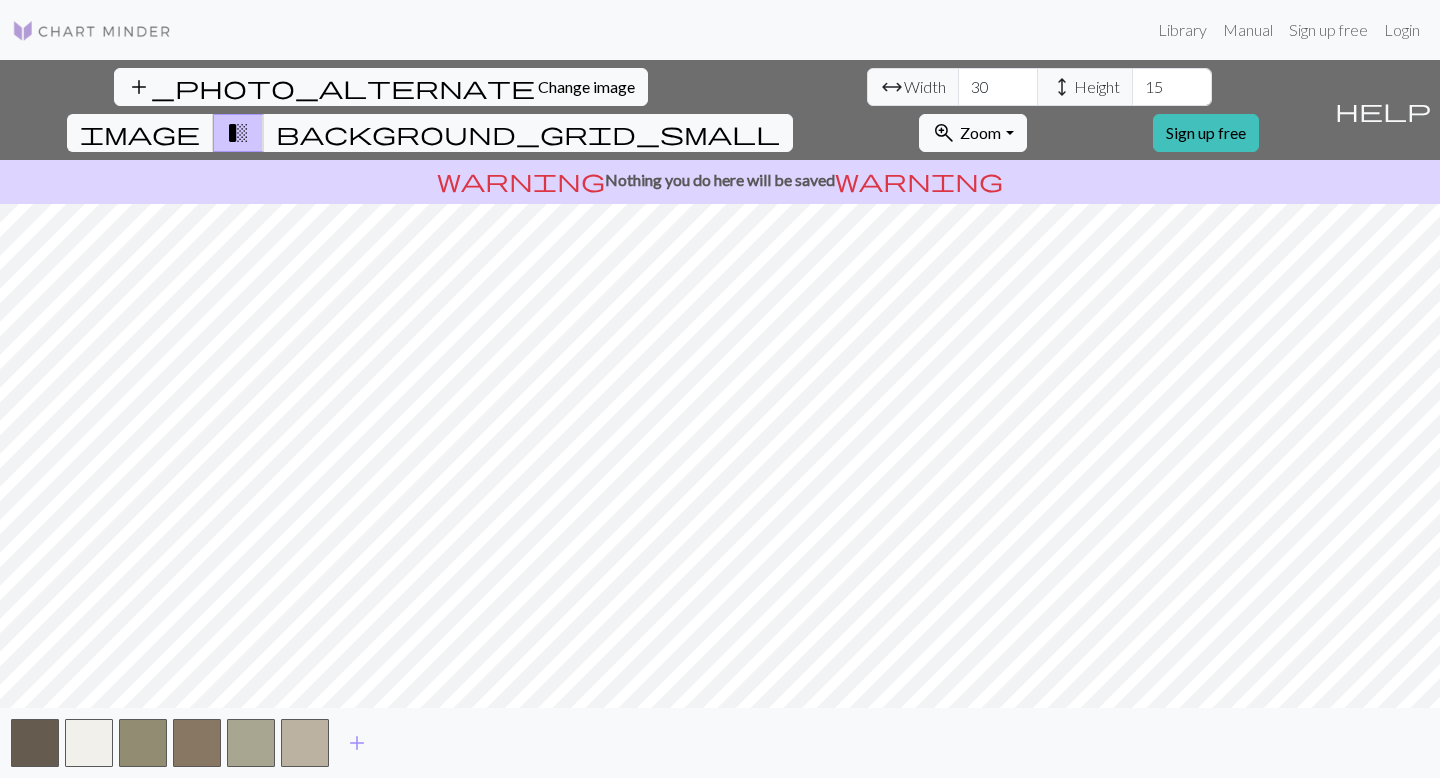 click on "add_photo_alternate   Change image arrow_range   Width 30 height   Height 15 image transition_fade background_grid_small zoom_in Zoom Zoom Fit all Fit width Fit height 50% 100% 150% 200% Sign up free help Show me around warning  Nothing you do here will be saved  warning add" at bounding box center [720, 419] 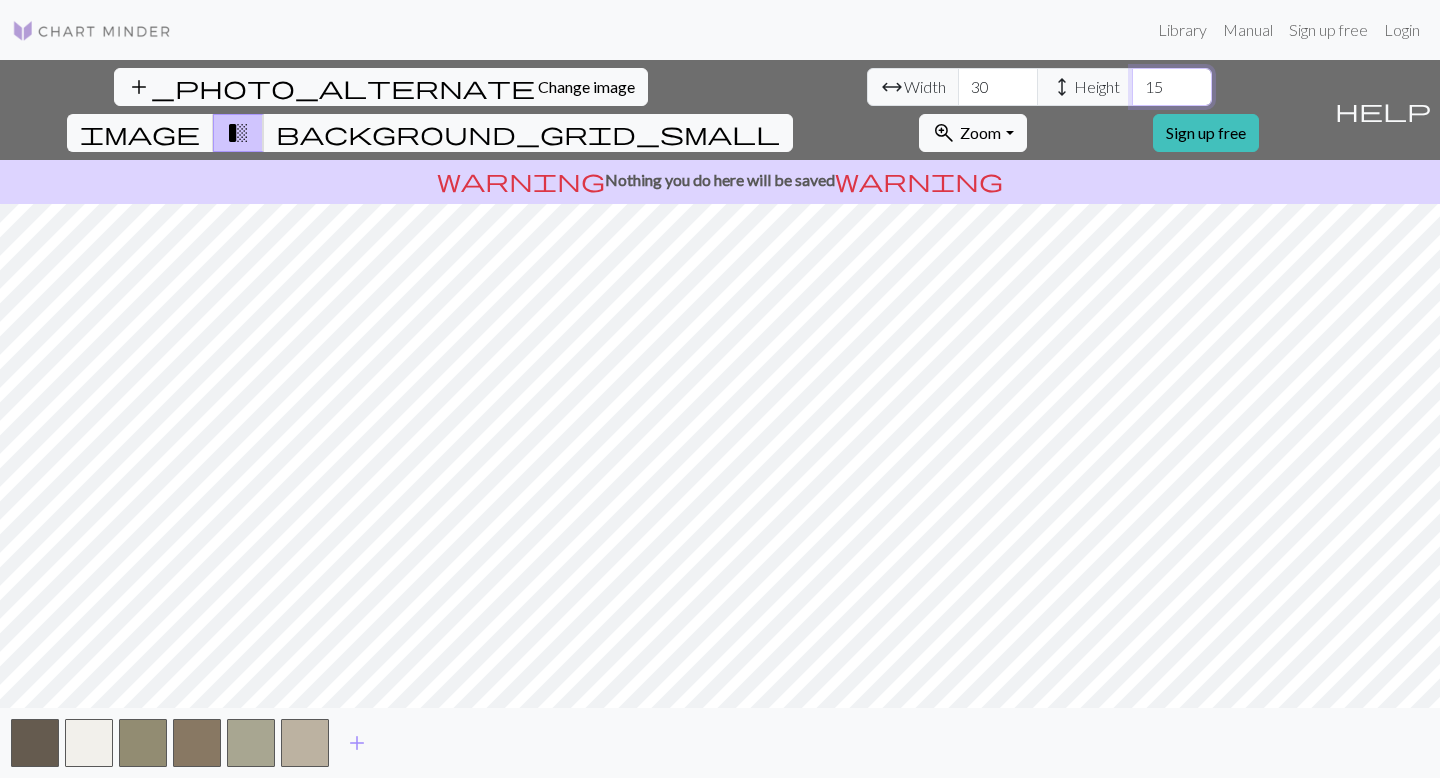 click on "15" at bounding box center (1172, 87) 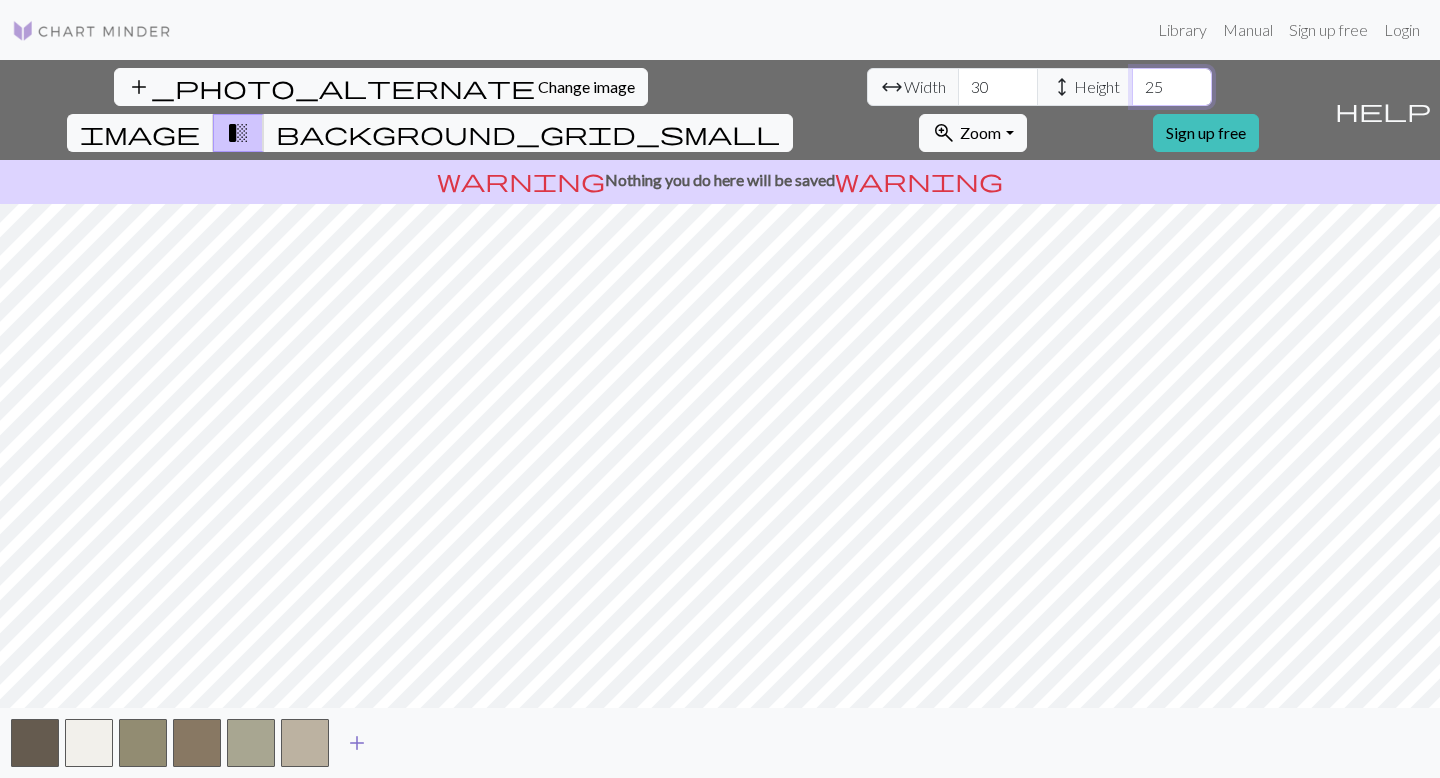 type on "25" 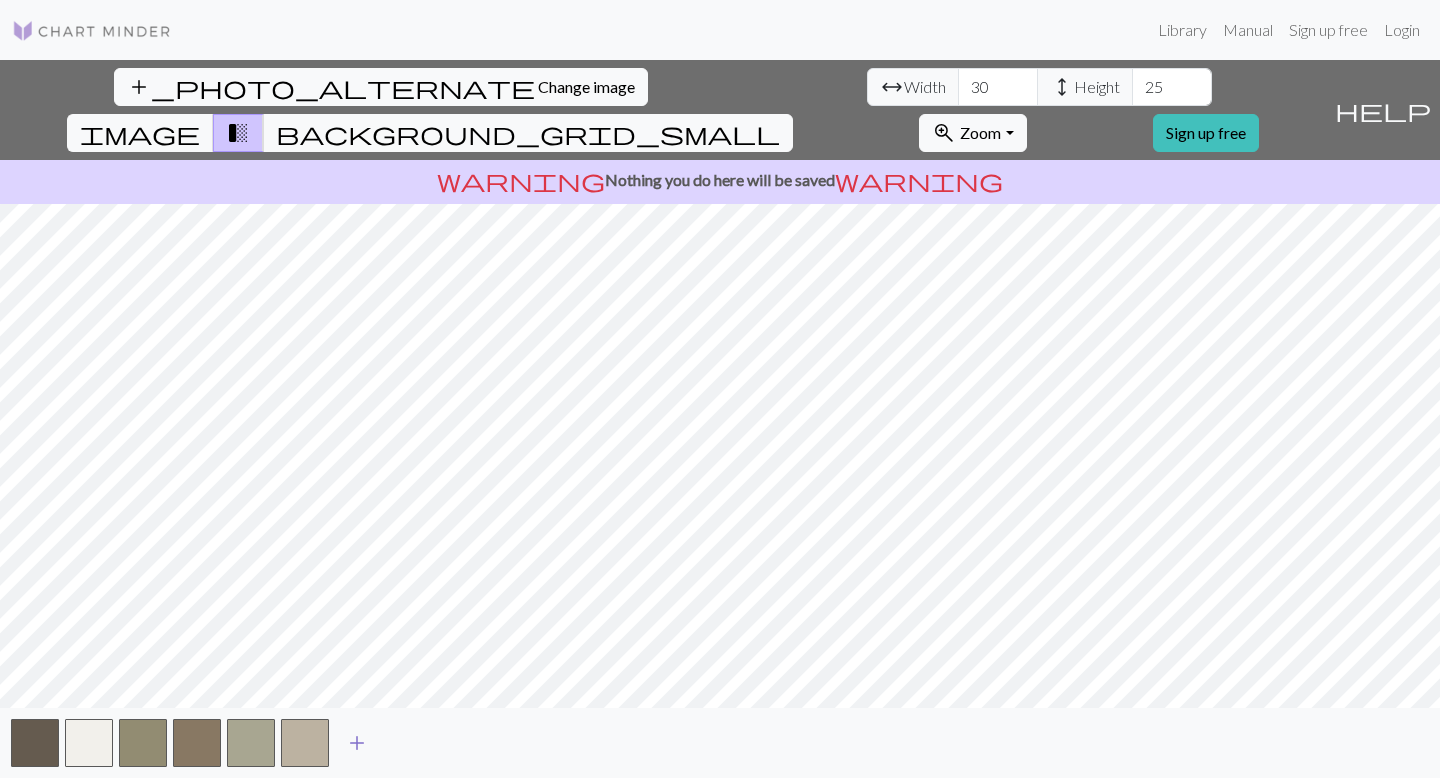click on "add" at bounding box center [357, 743] 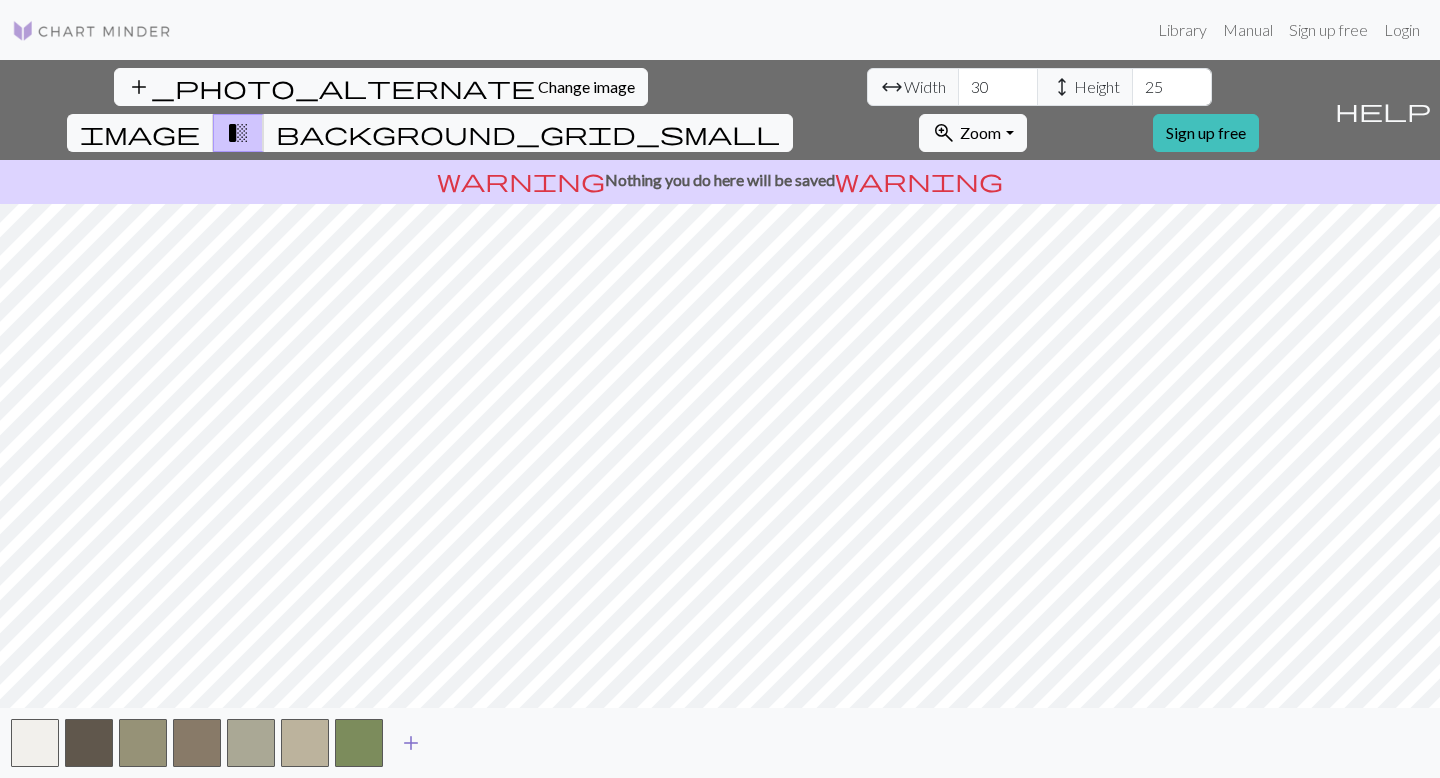 click on "add" at bounding box center [411, 743] 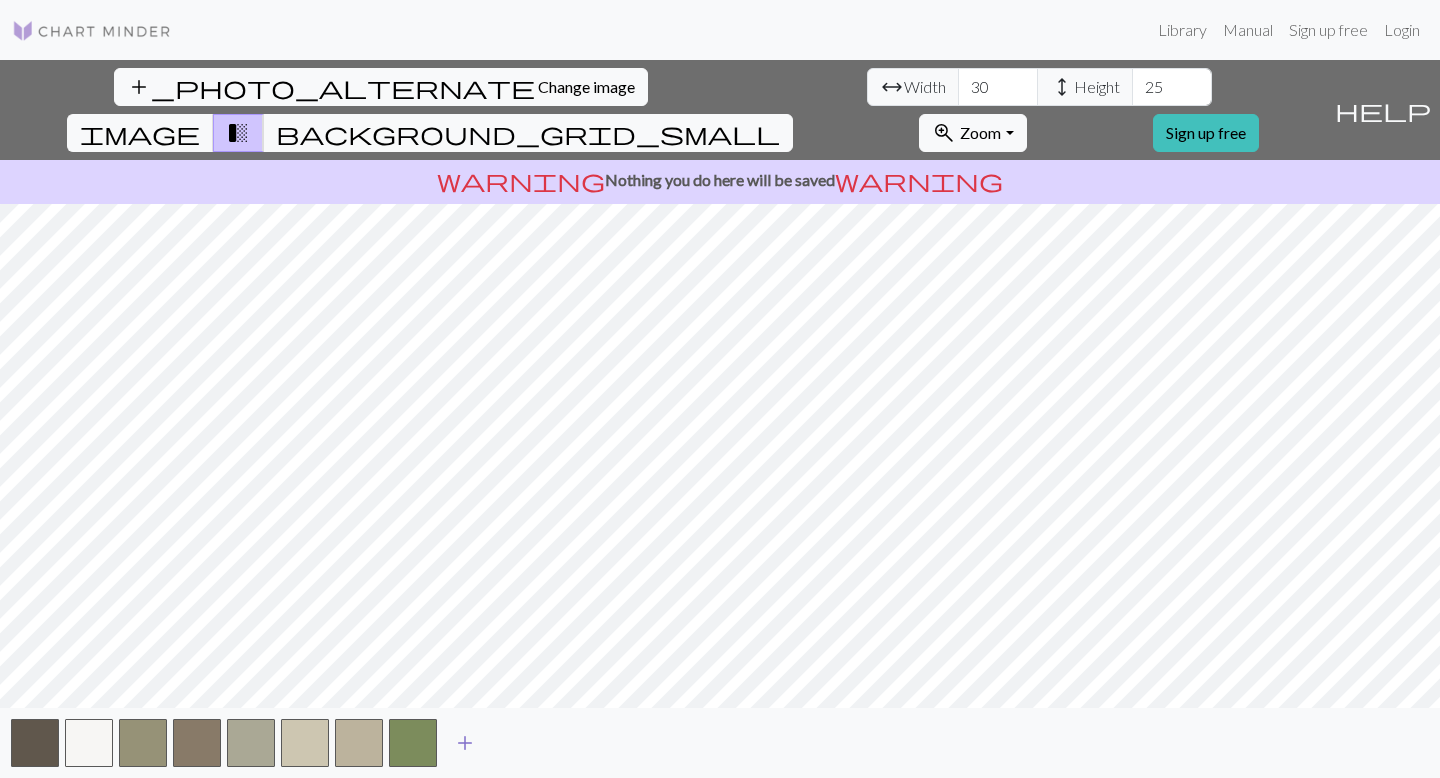 click on "add" at bounding box center [465, 743] 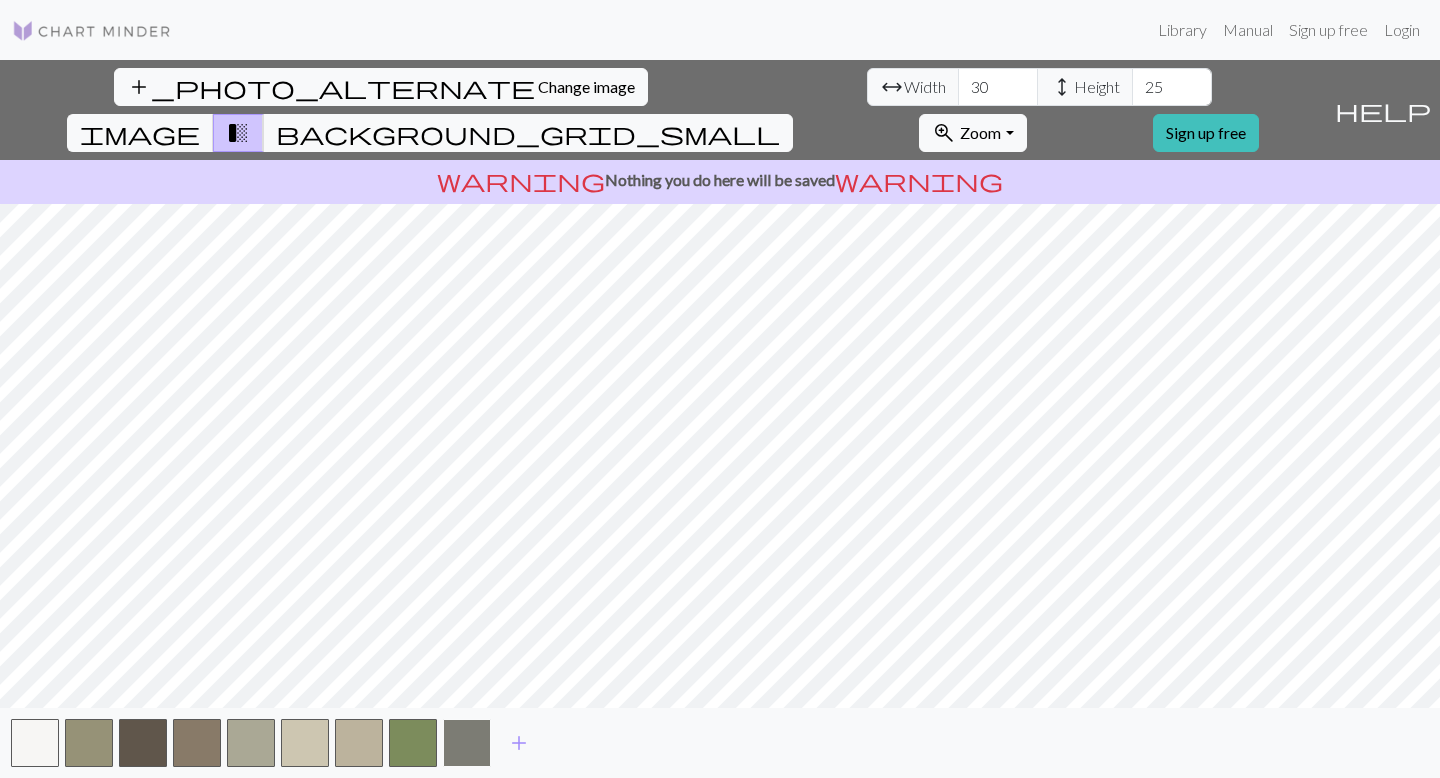 click at bounding box center [467, 743] 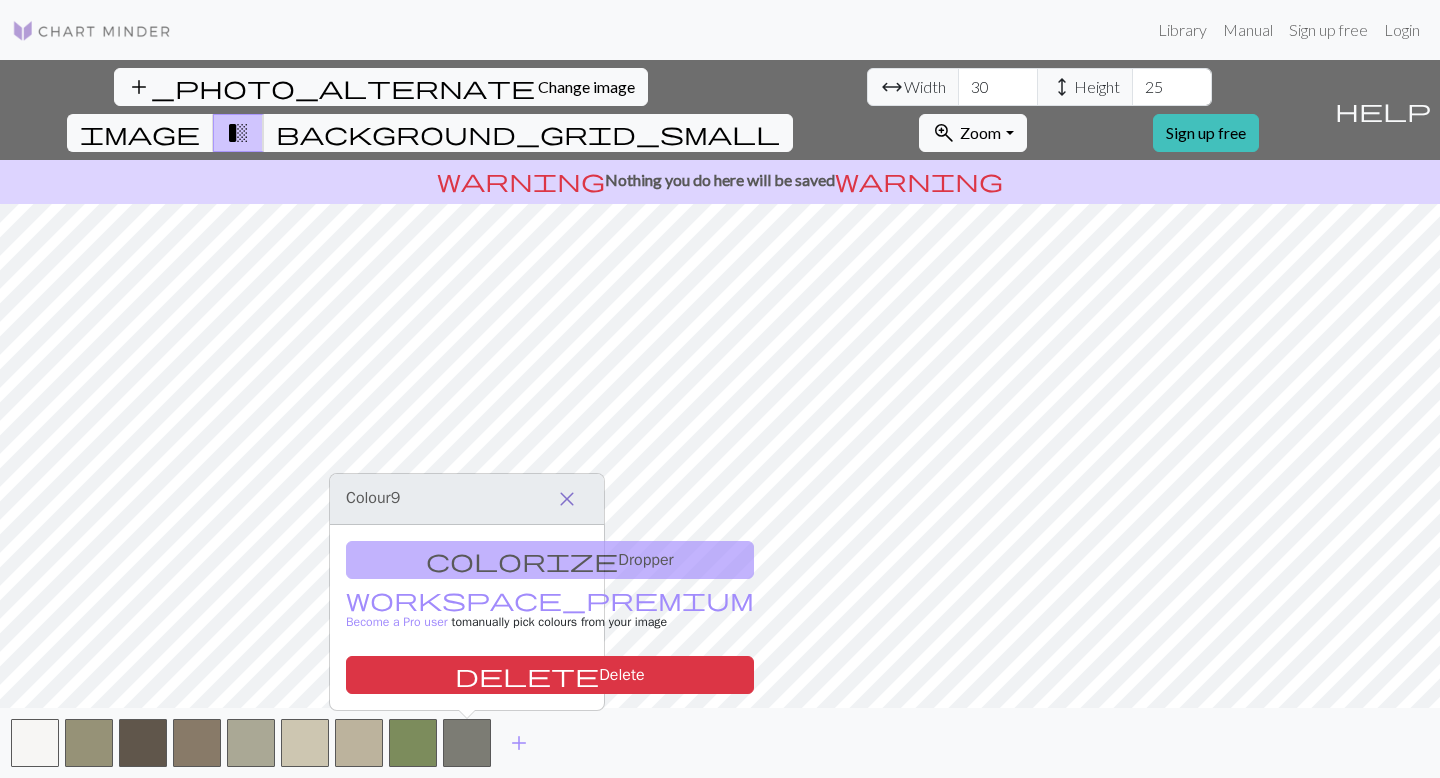 click on "close" at bounding box center (567, 499) 